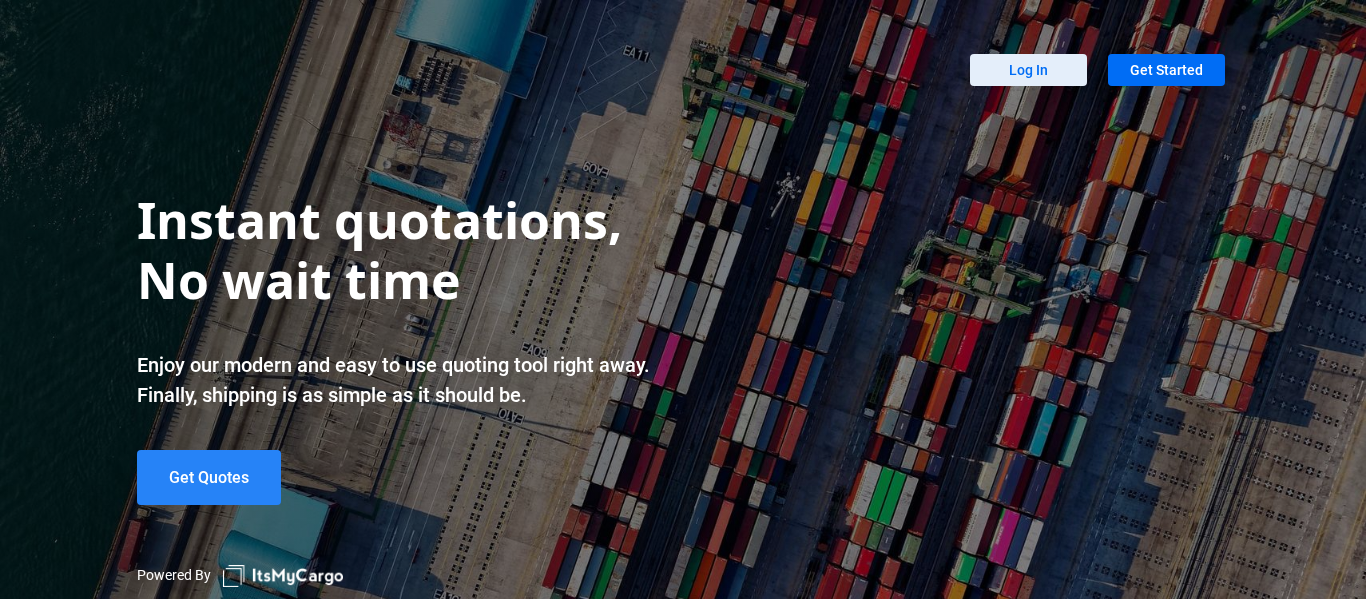 scroll, scrollTop: 0, scrollLeft: 0, axis: both 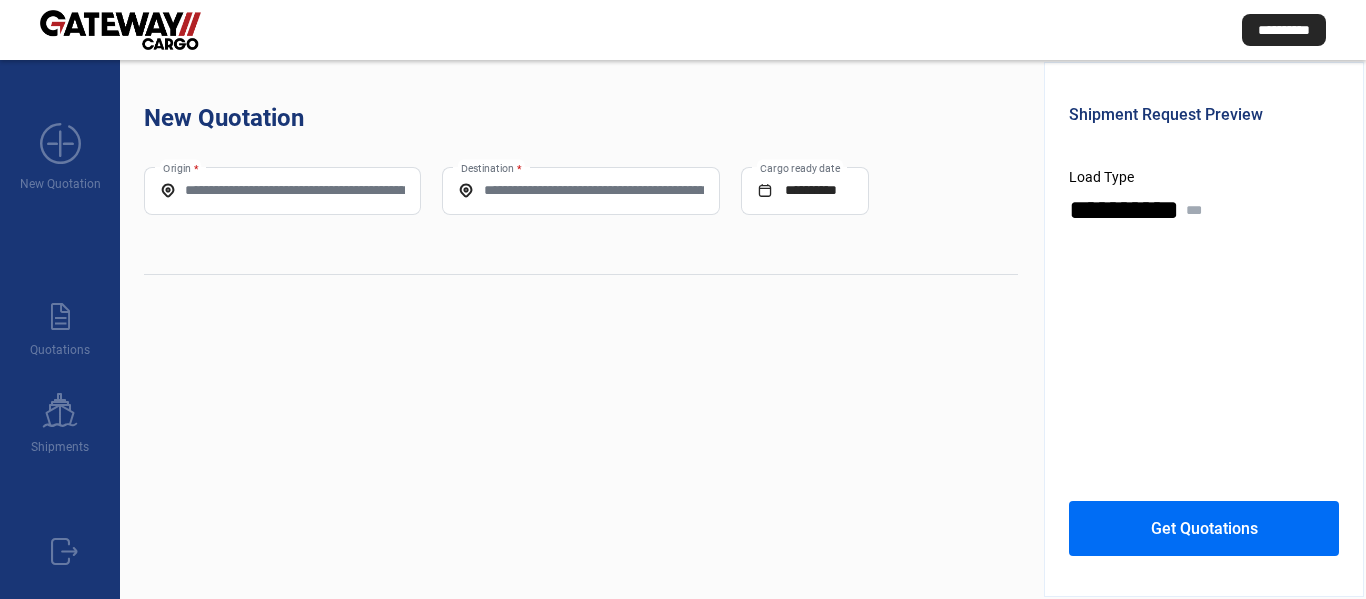click on "**********" 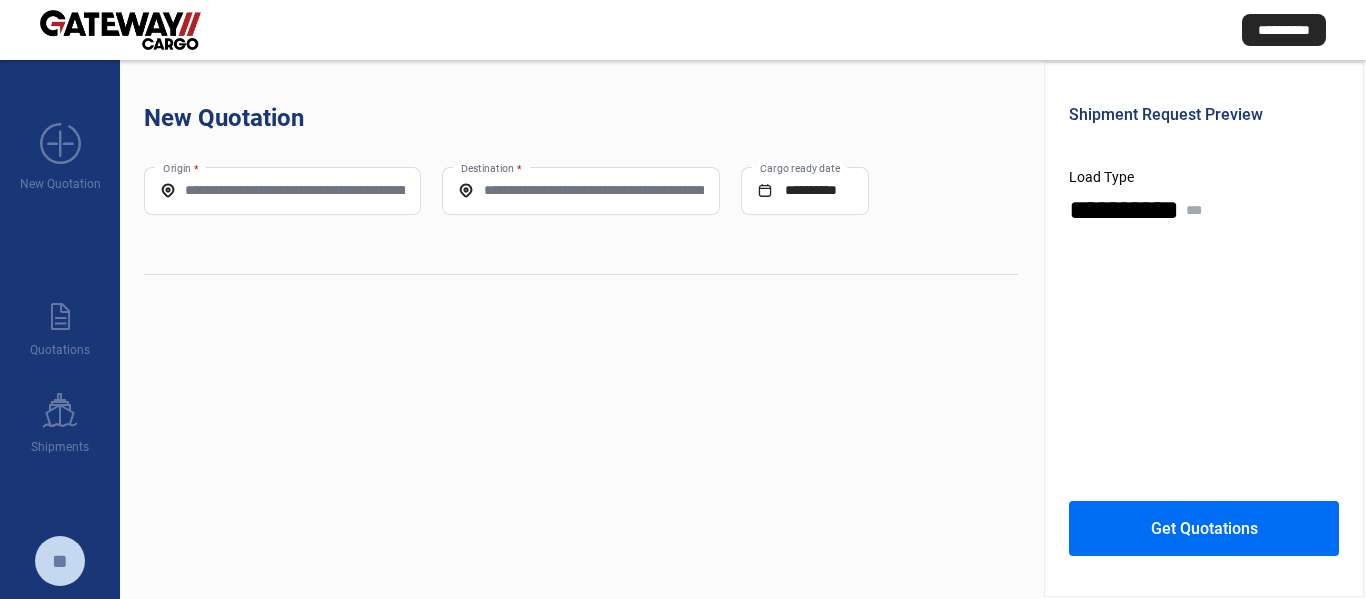 drag, startPoint x: 311, startPoint y: 171, endPoint x: 297, endPoint y: 178, distance: 15.652476 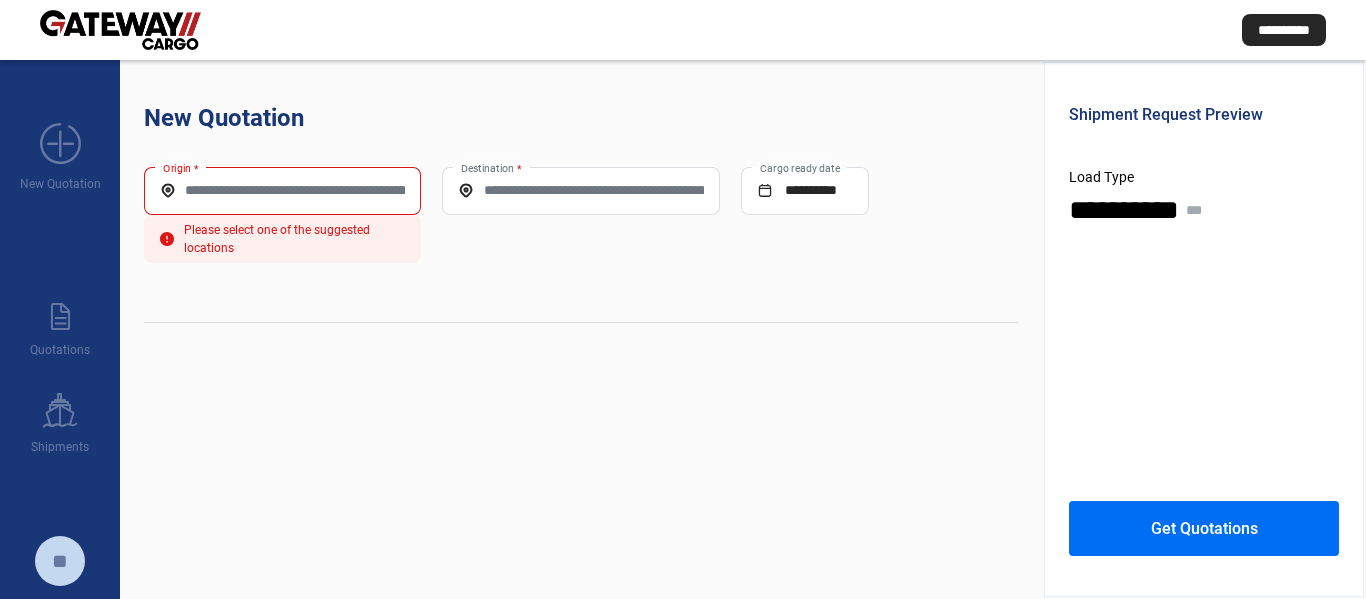 click on "Origin *" 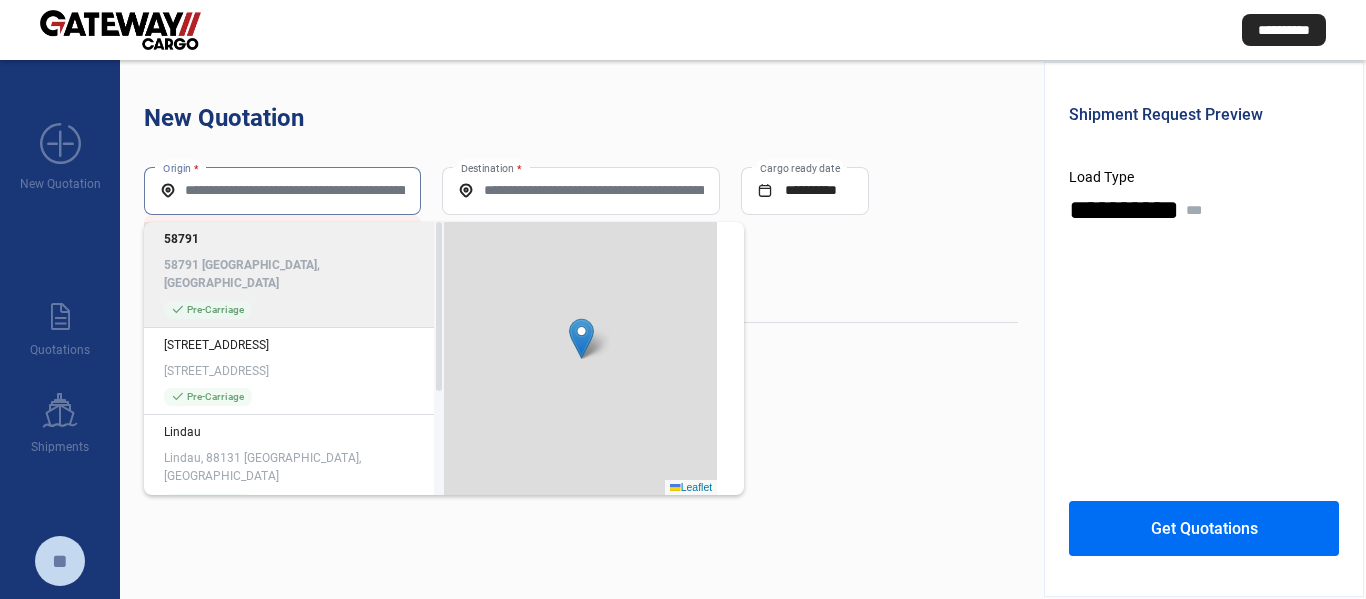 click on "Origin *" at bounding box center [282, 190] 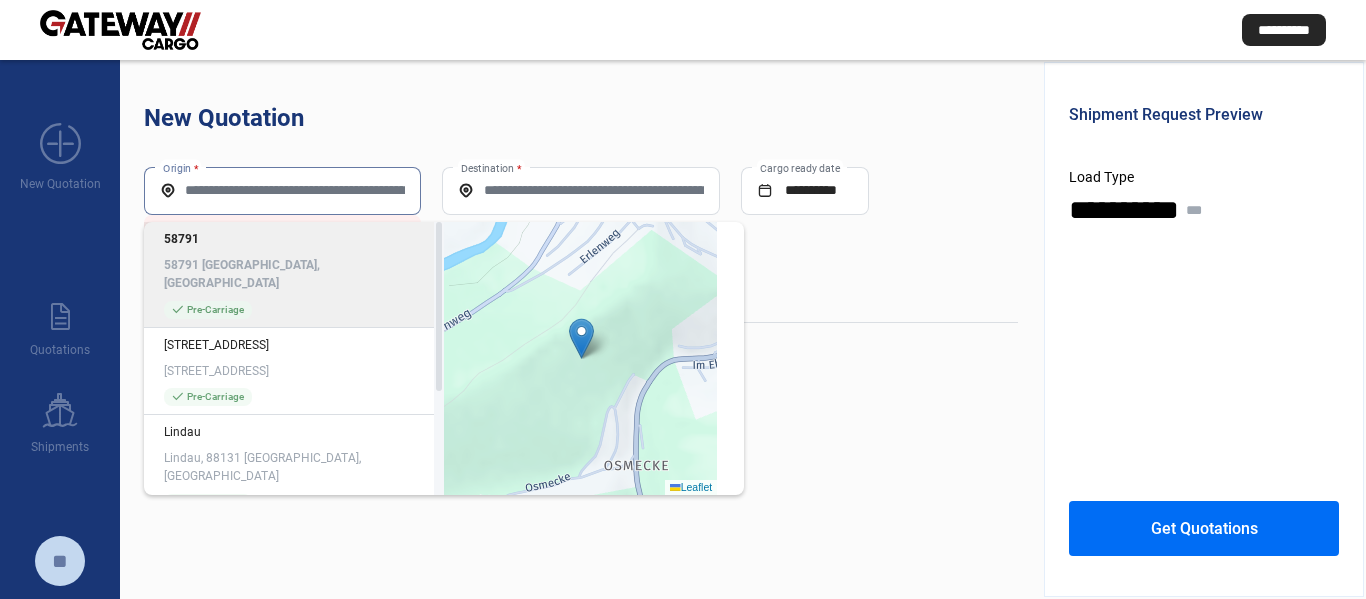 paste on "**********" 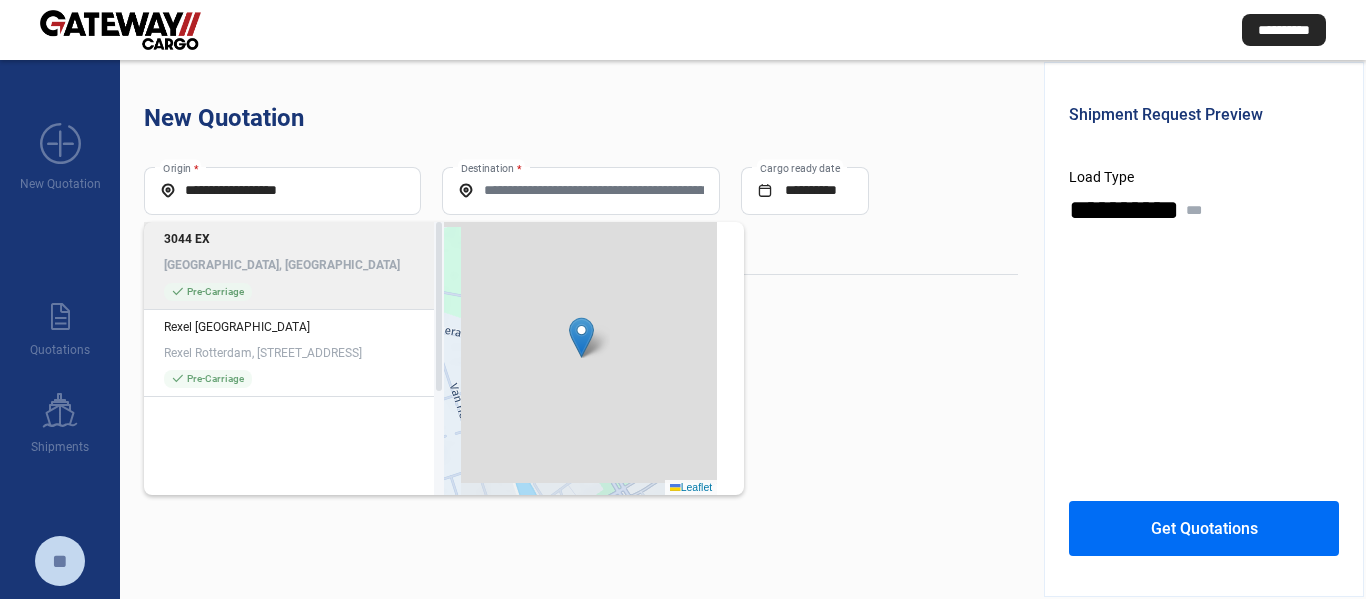 type on "**********" 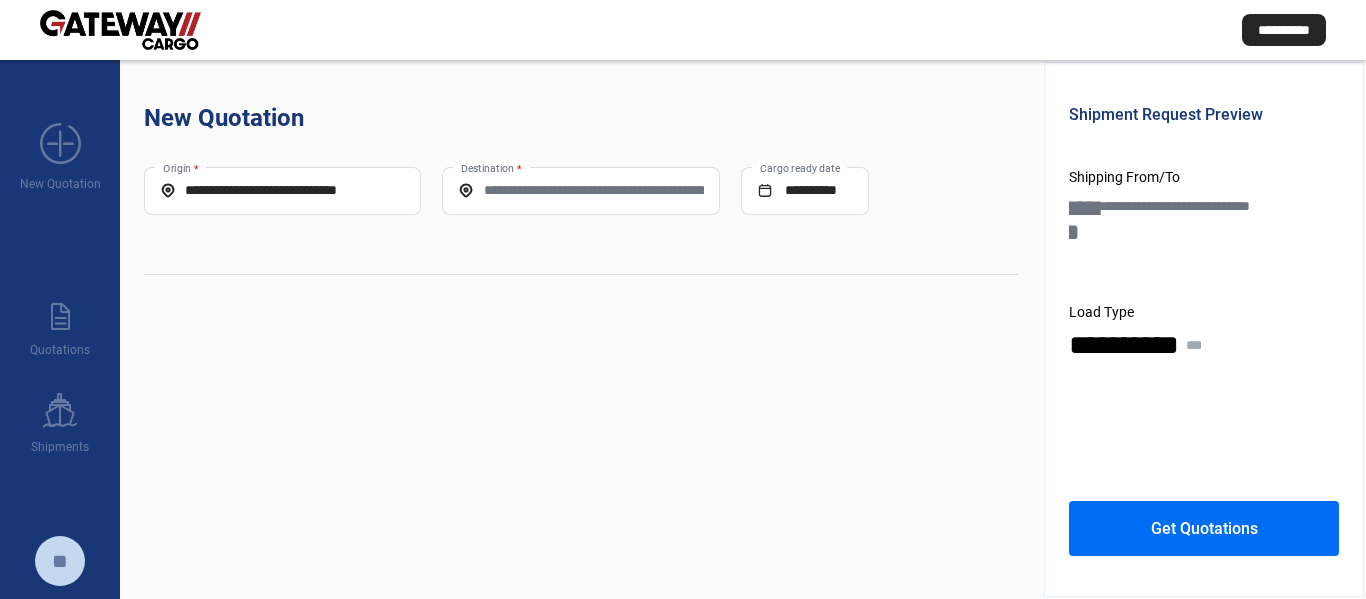 click on "Destination *" at bounding box center (580, 190) 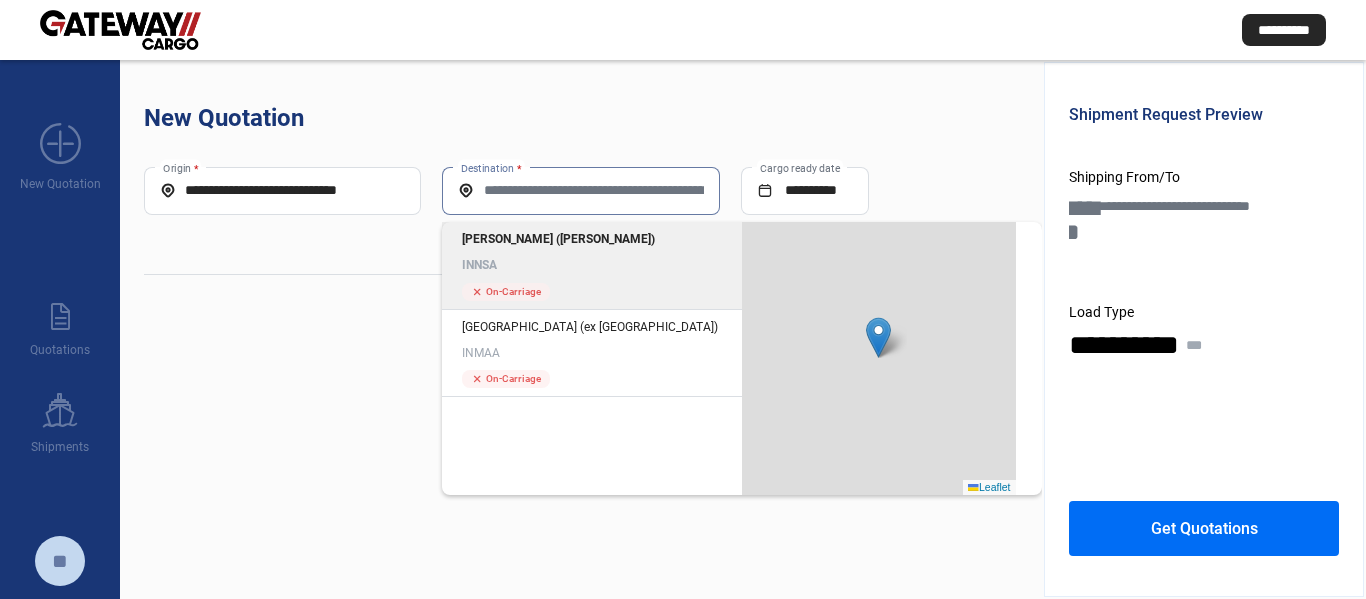 click on "[PERSON_NAME] ([PERSON_NAME]) INNSA" 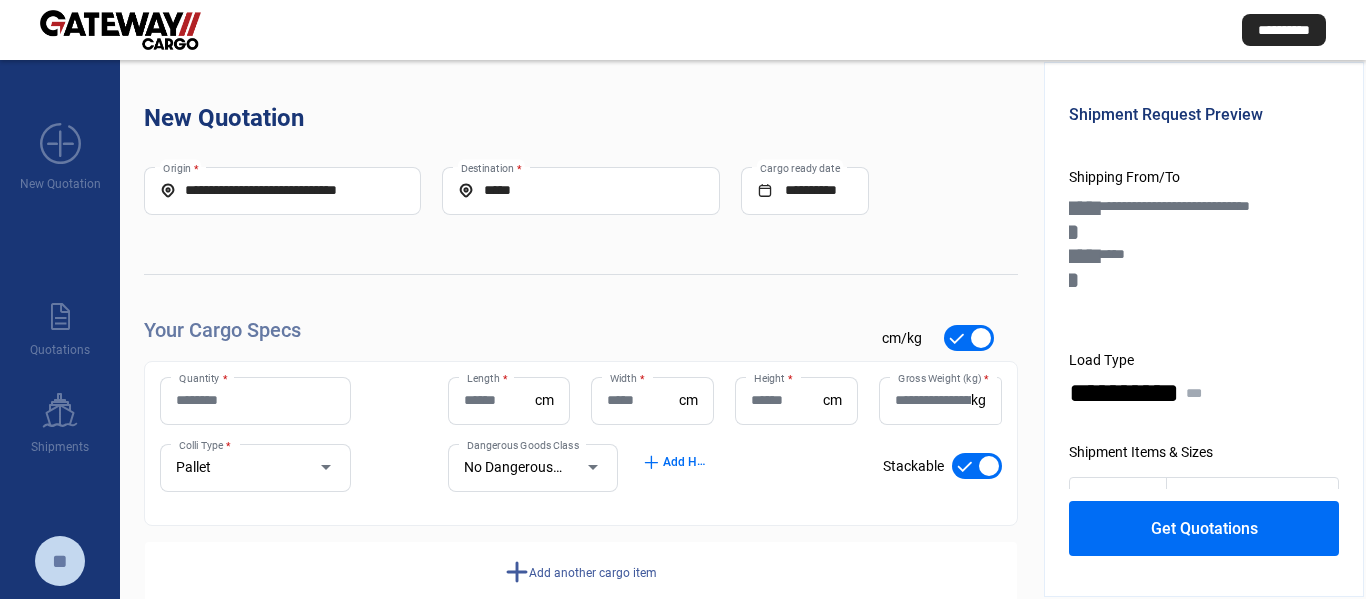 click on "Quantity *" at bounding box center [255, 400] 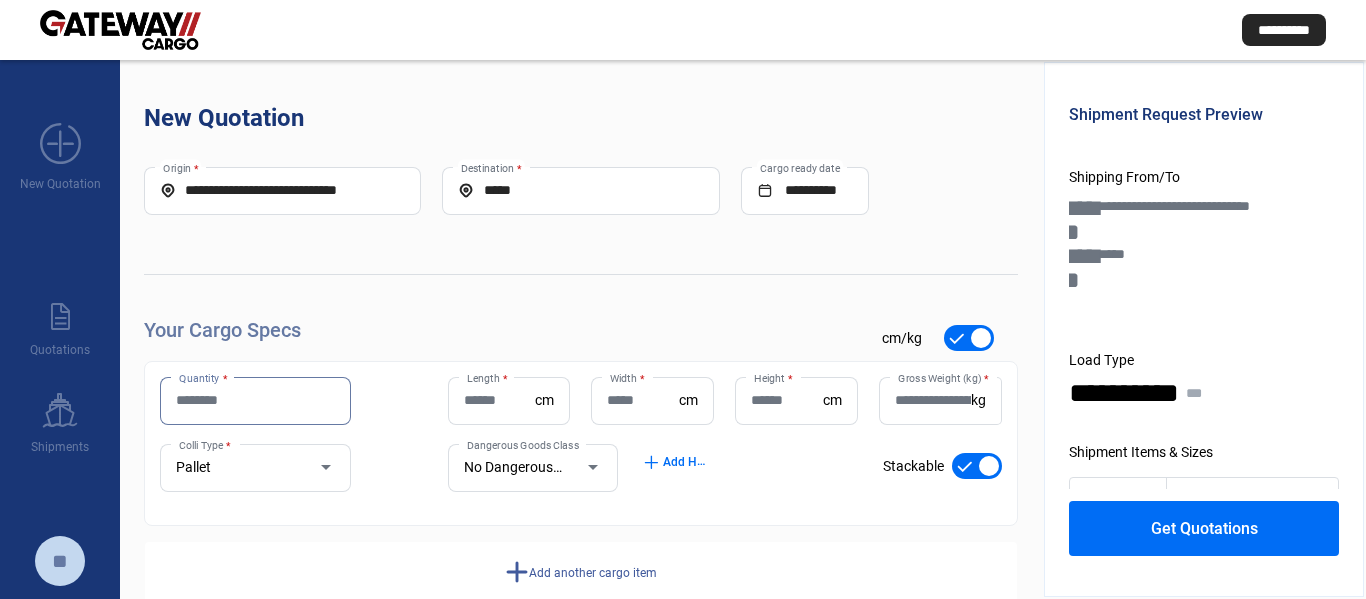 click on "Your Cargo Specs" 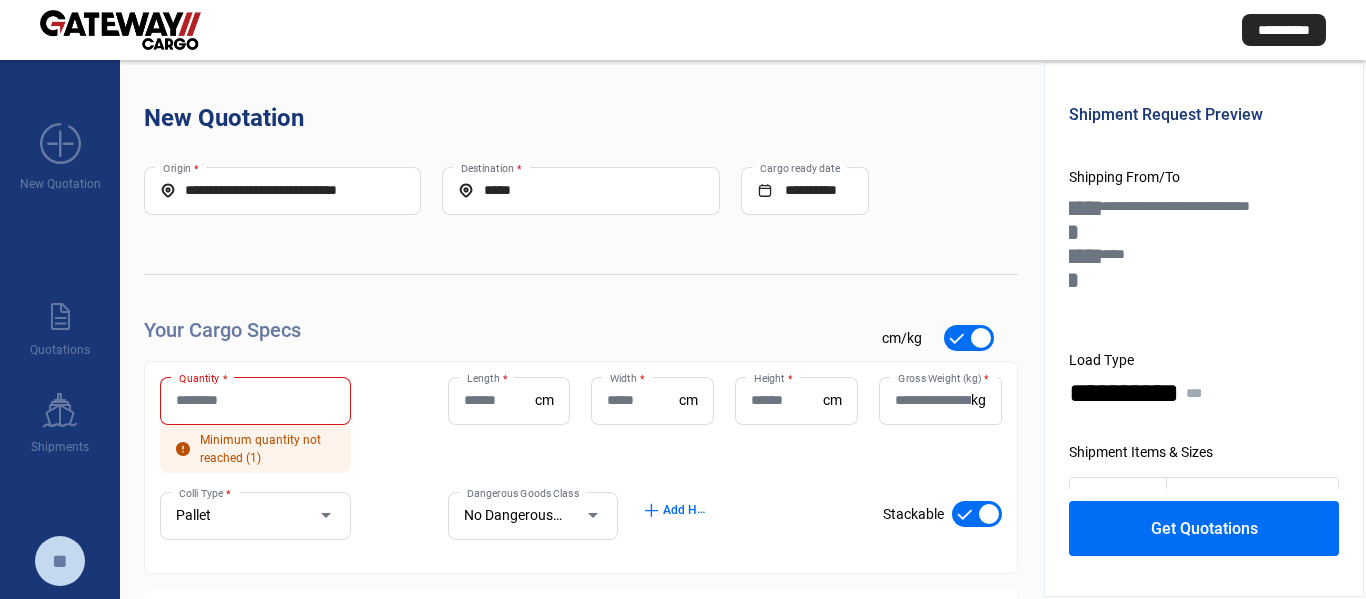 click on "**********" 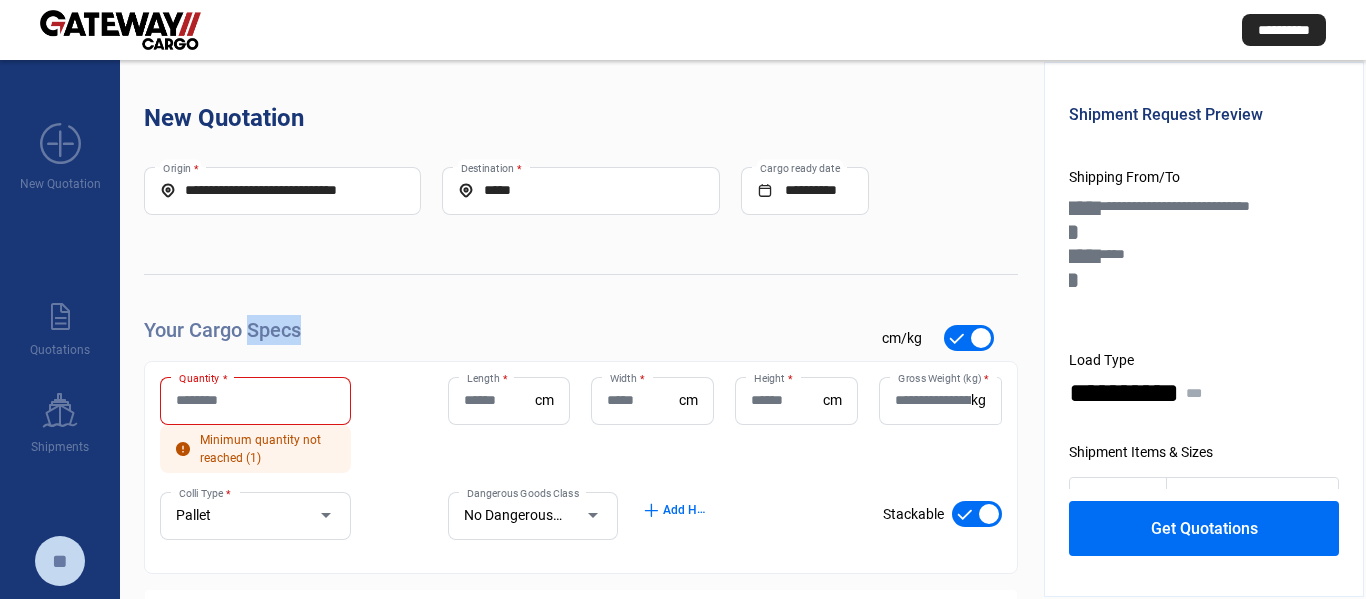 click on "**********" 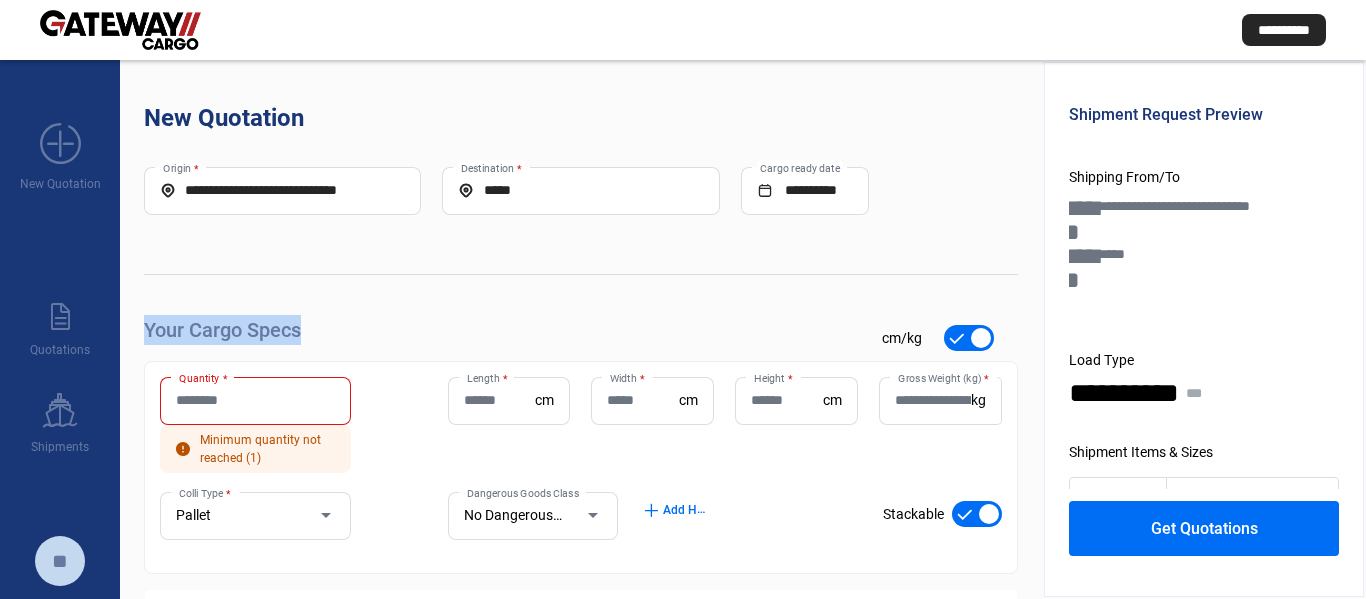 click on "Your Cargo Specs" 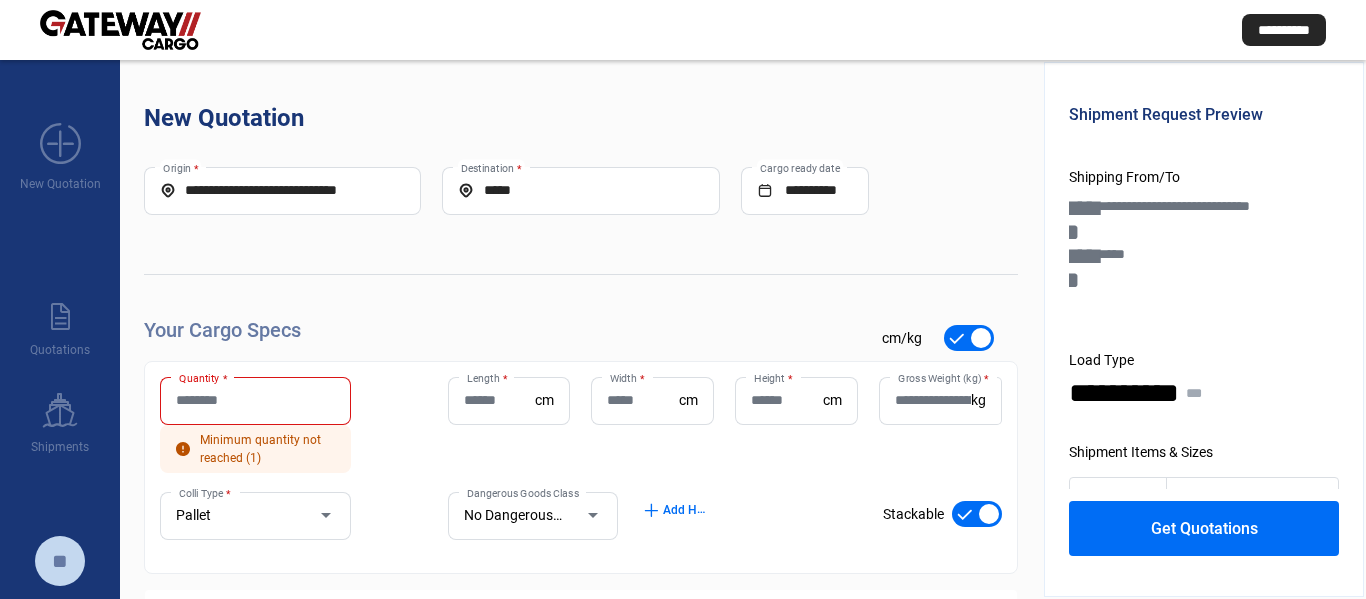 click on "Quantity *" at bounding box center [255, 400] 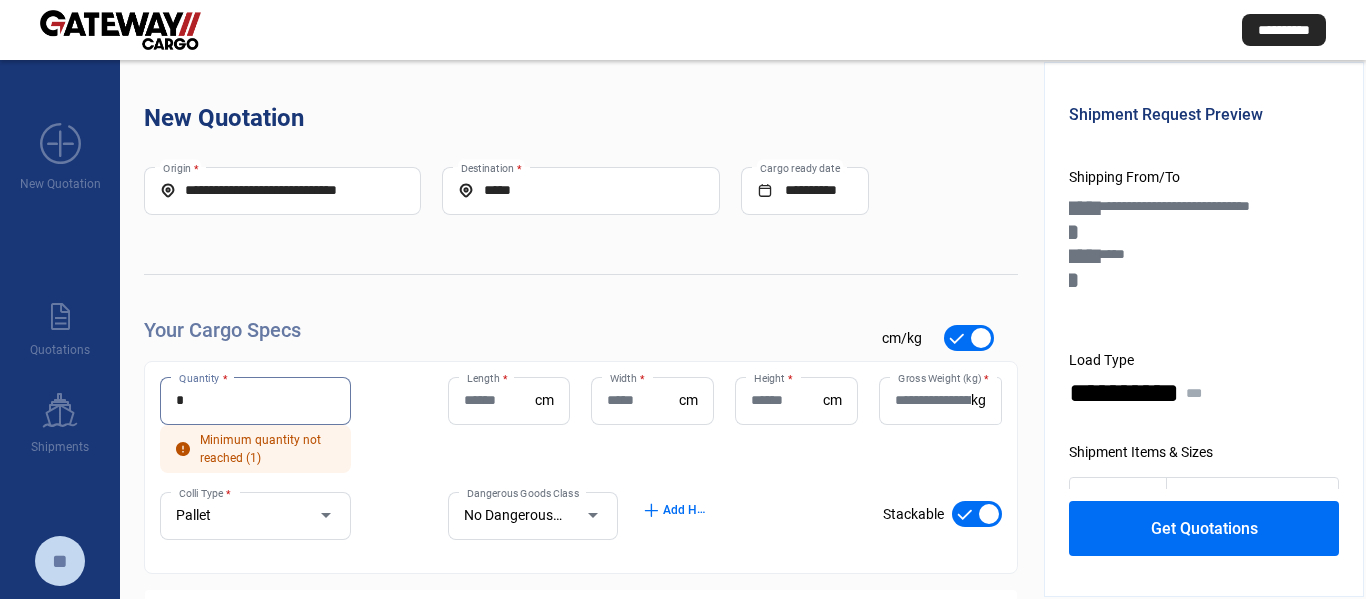 type on "*" 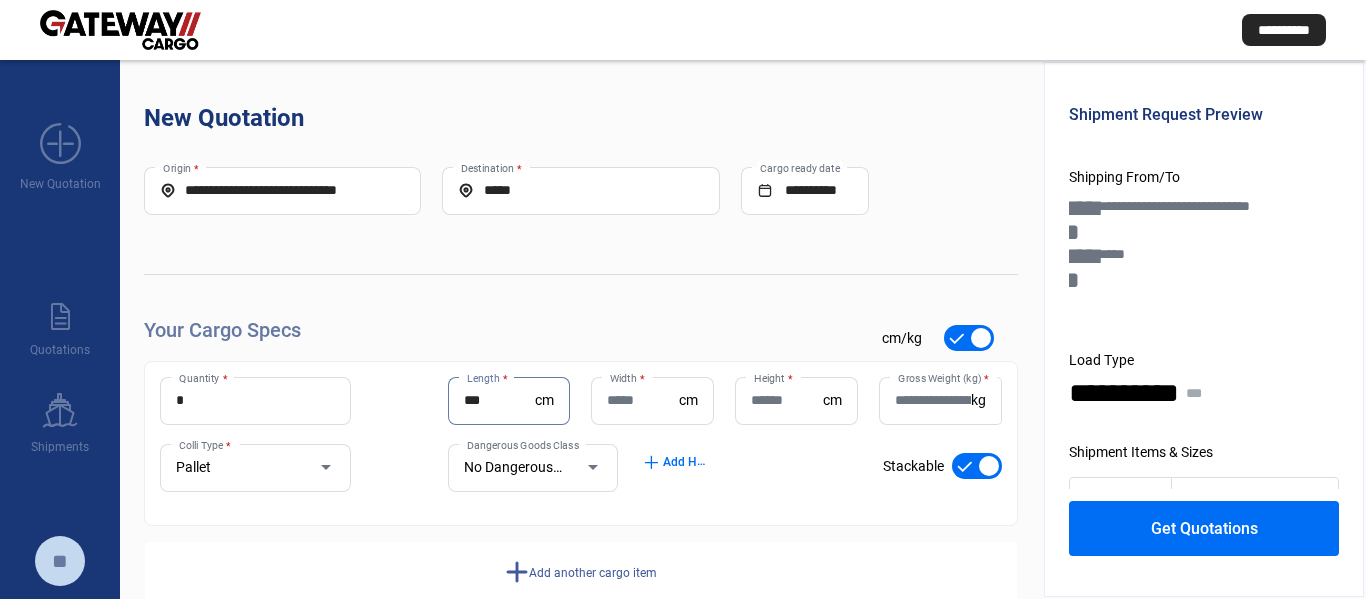 type on "***" 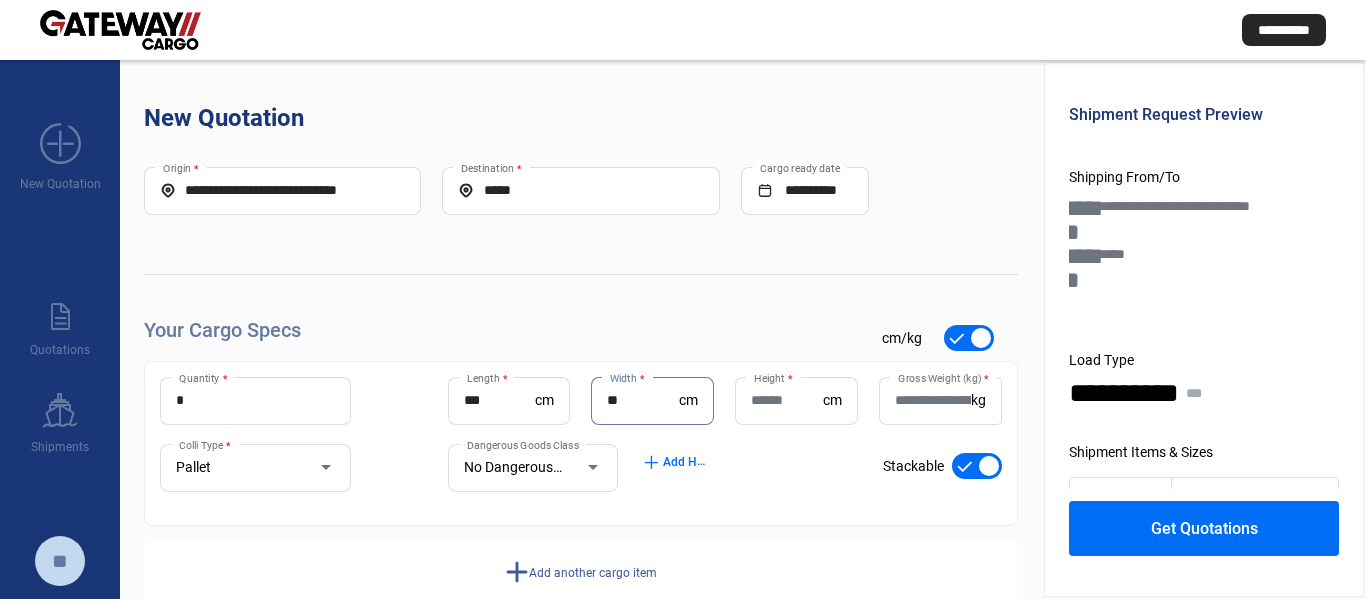 type on "**" 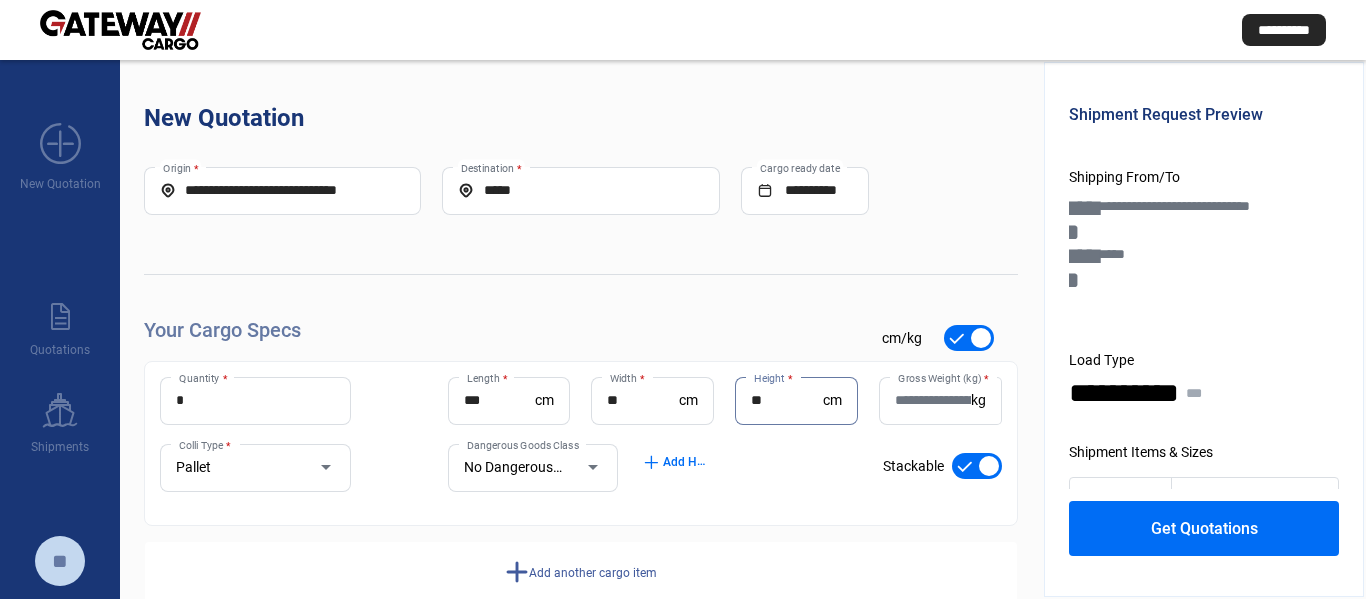 type on "**" 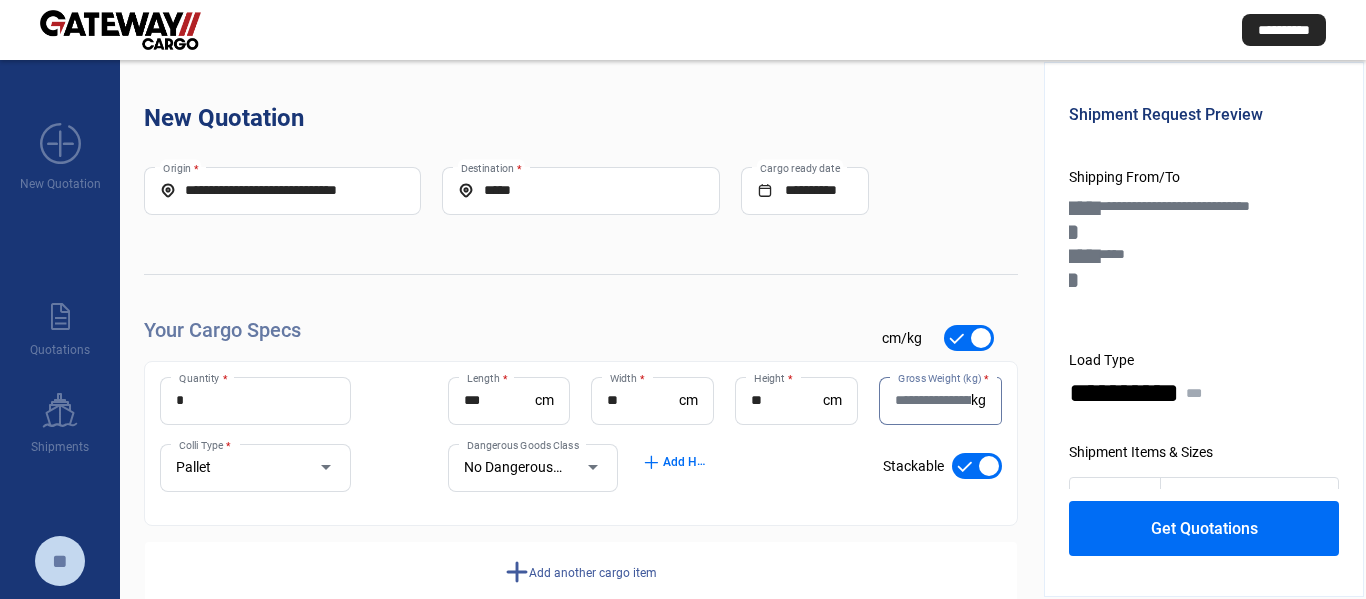 paste on "***" 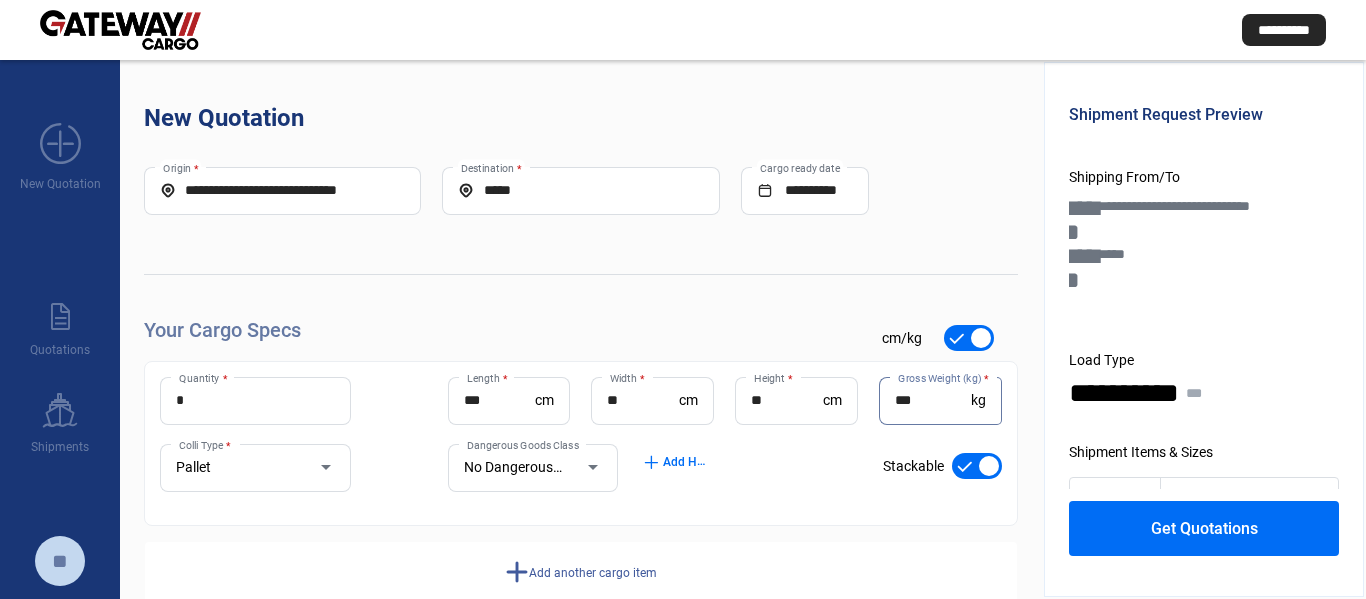 type on "***" 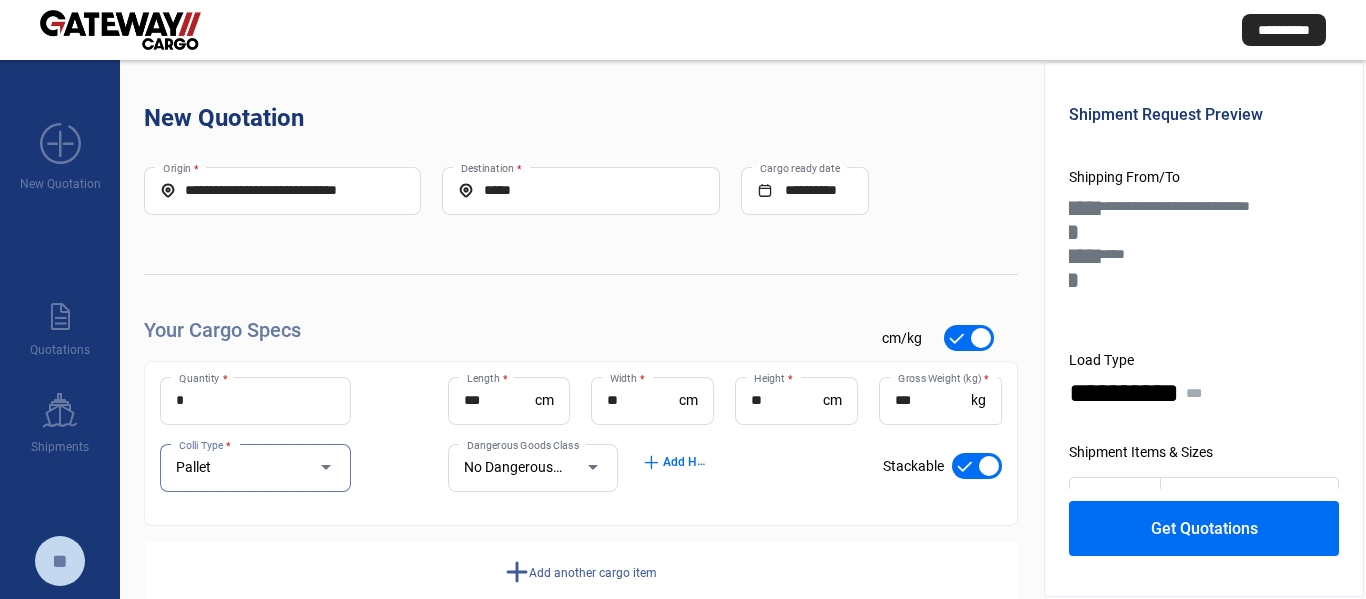 click on "add  Add another cargo item" 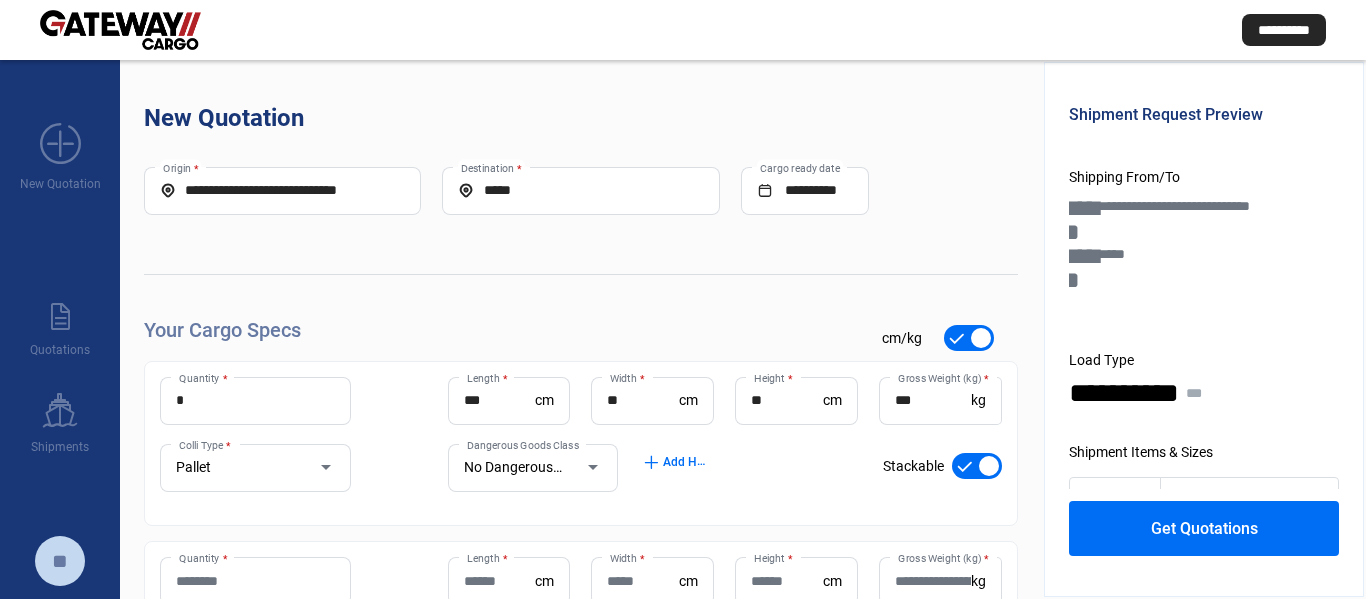 click on "Length  * cm" 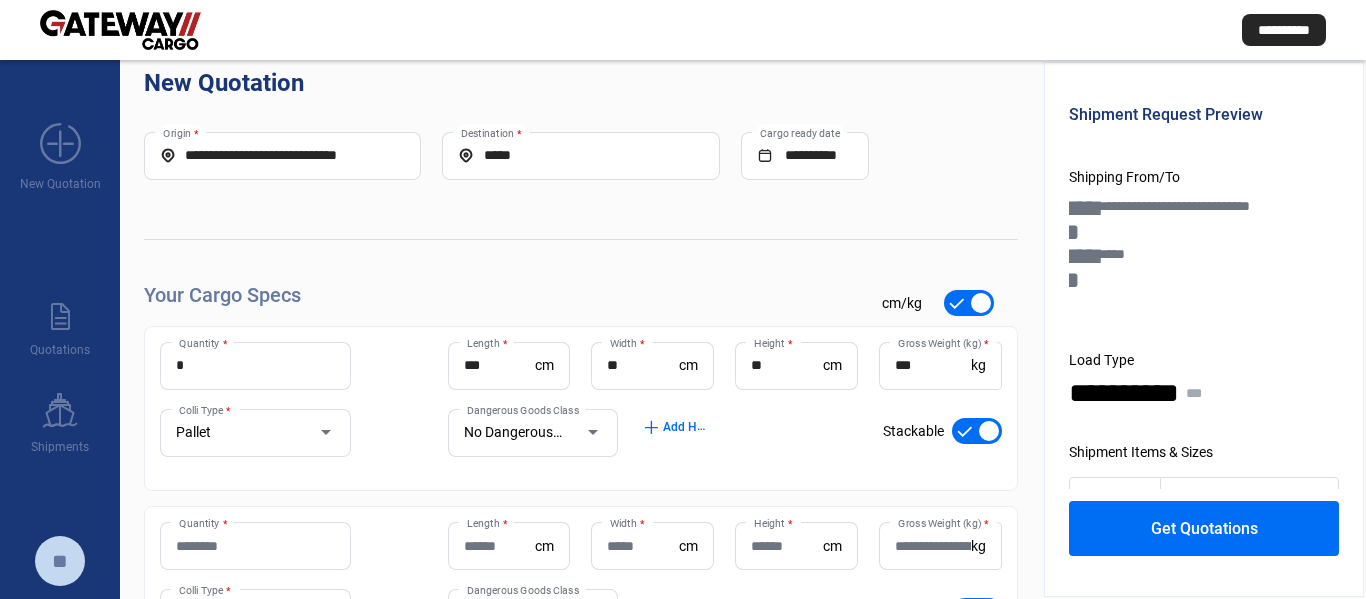 scroll, scrollTop: 0, scrollLeft: 0, axis: both 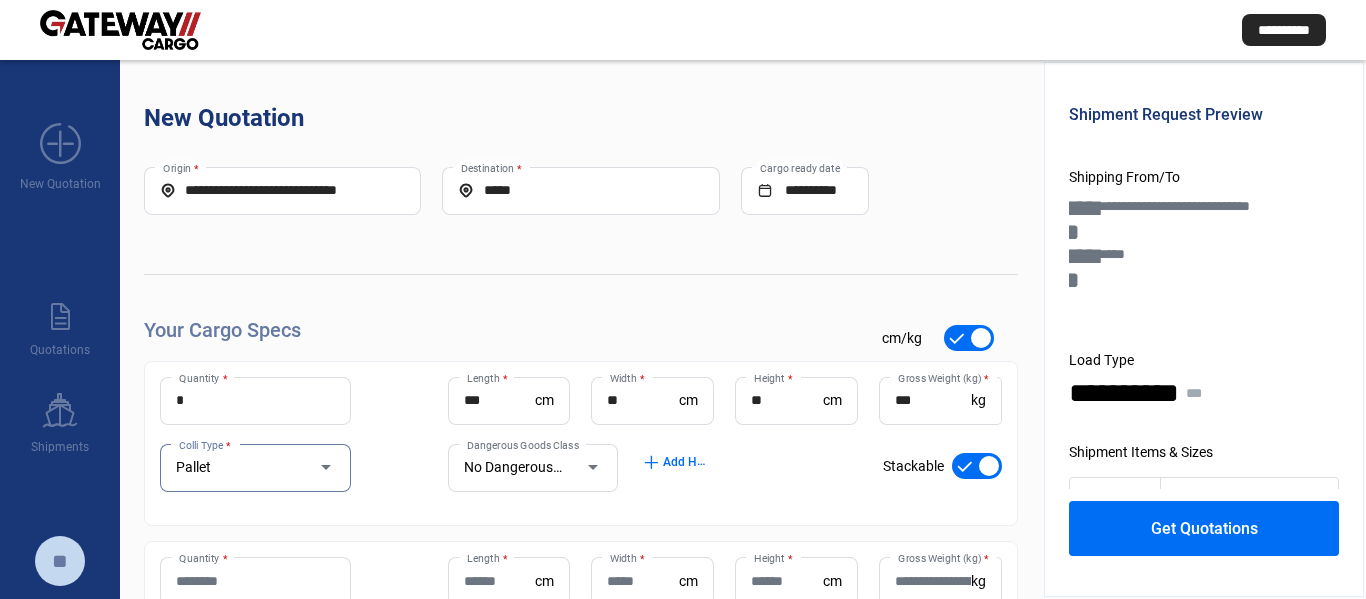 click on "Pallet" at bounding box center (193, 467) 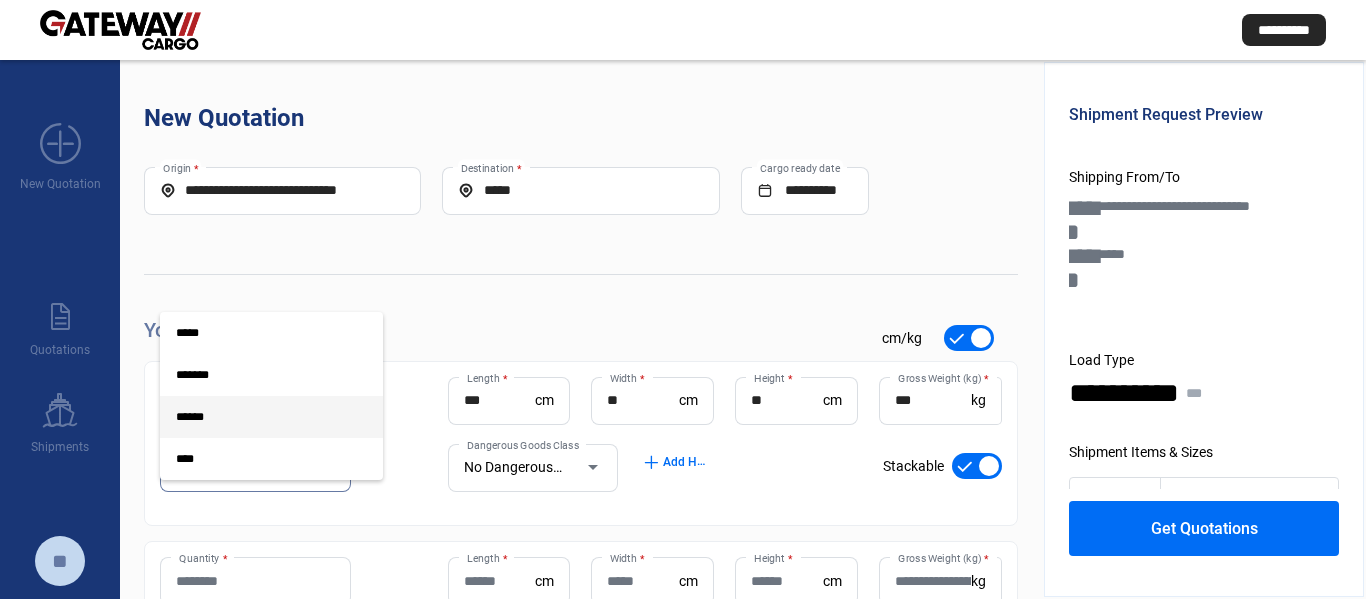 click at bounding box center (683, 299) 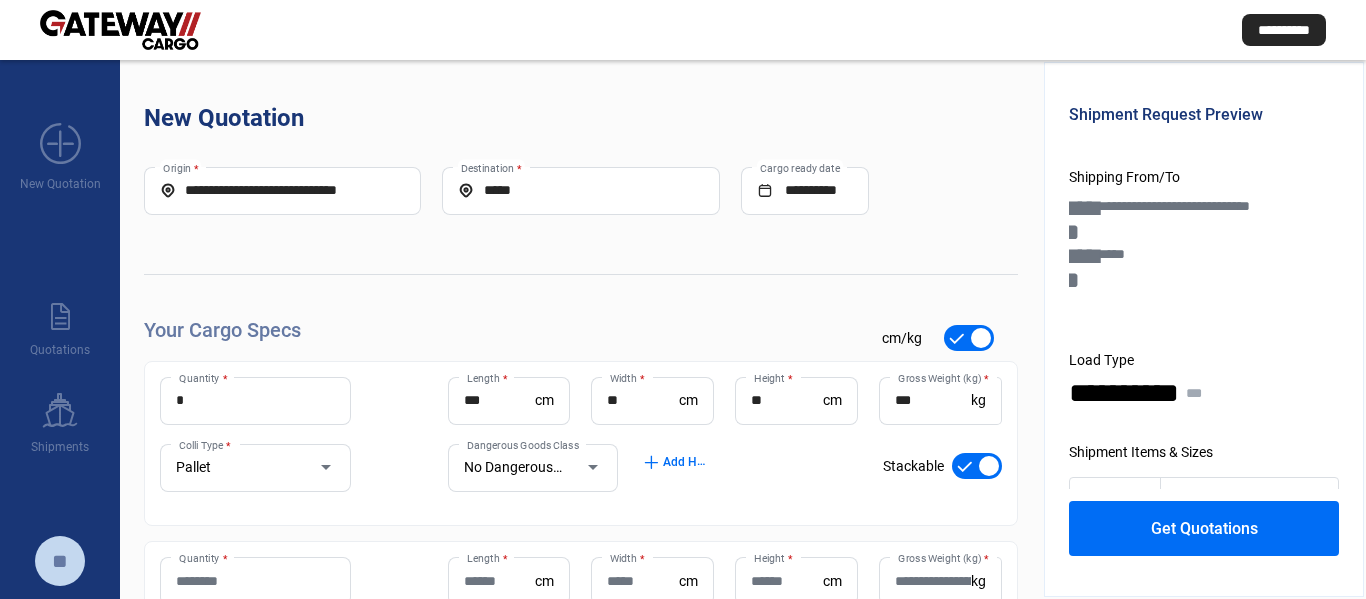 click on "Quantity *" at bounding box center [255, 581] 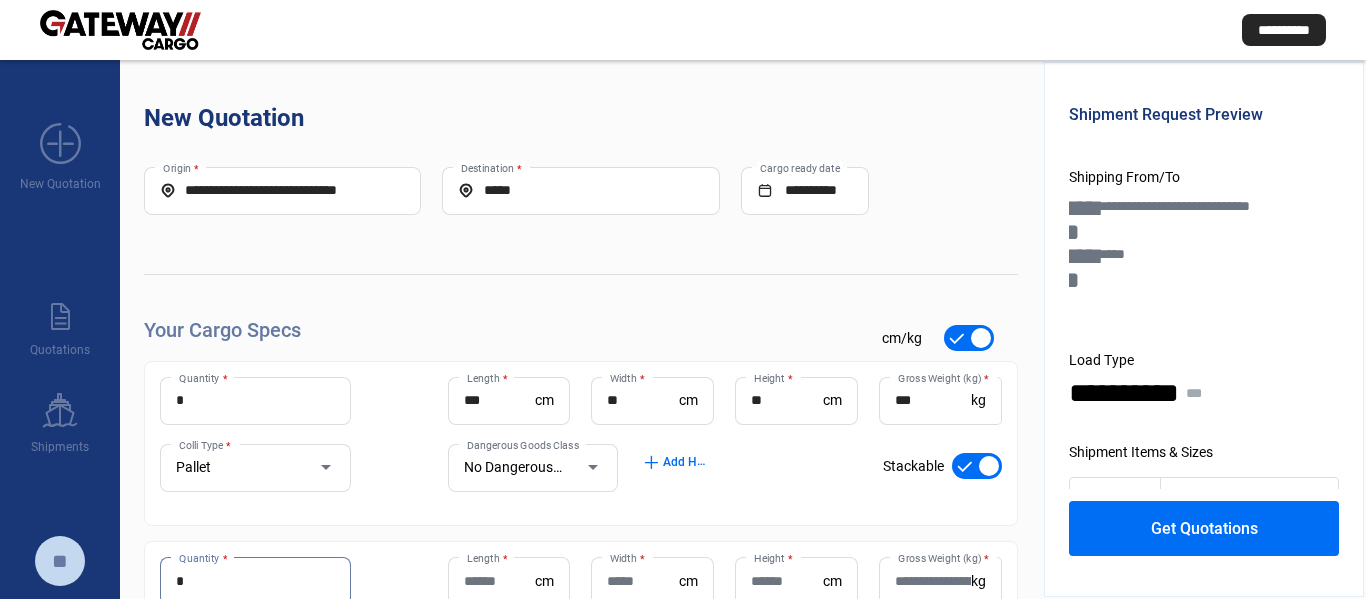 type on "*" 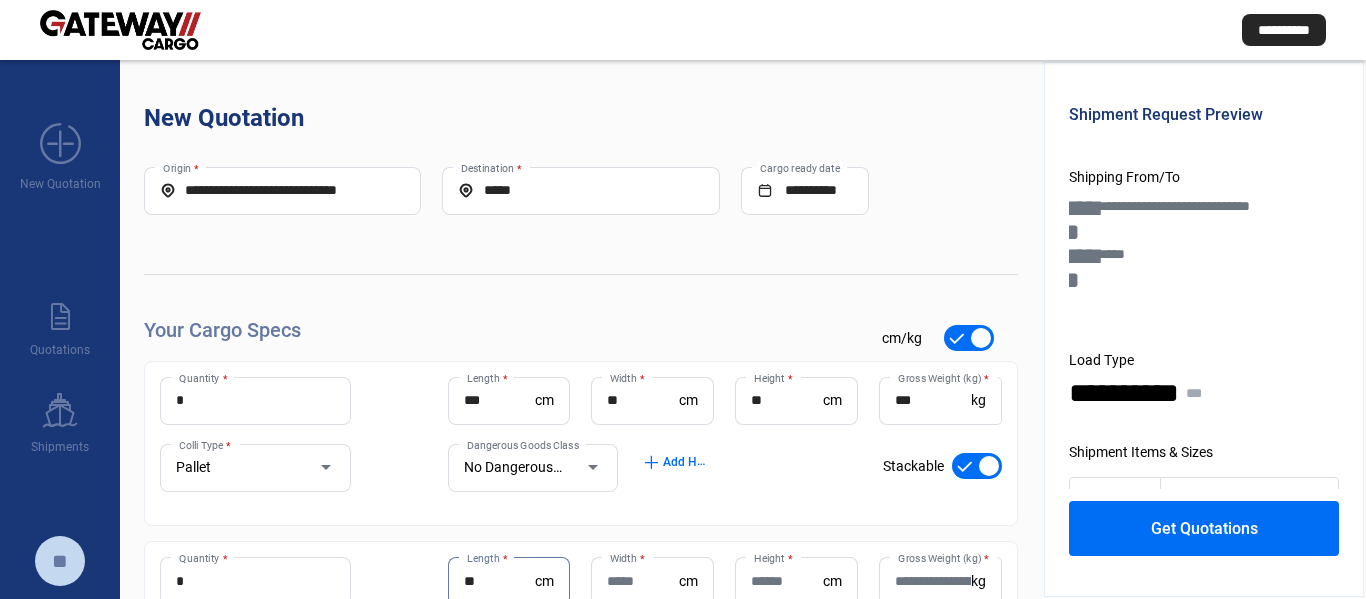type on "*" 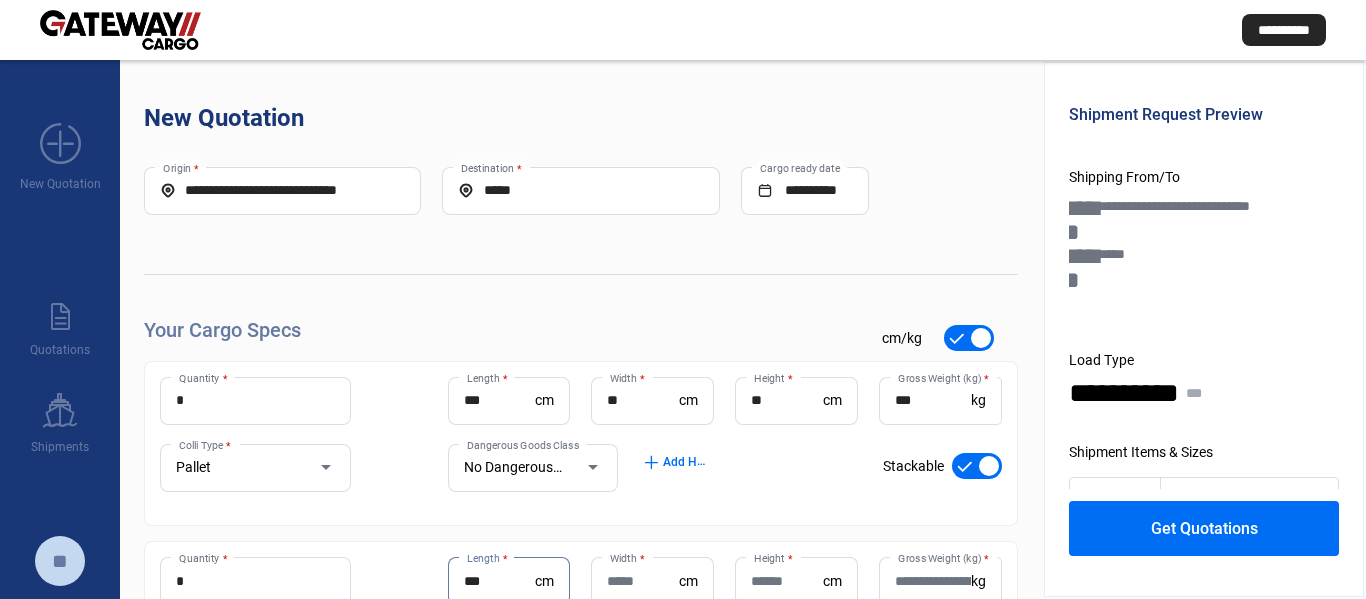 type on "***" 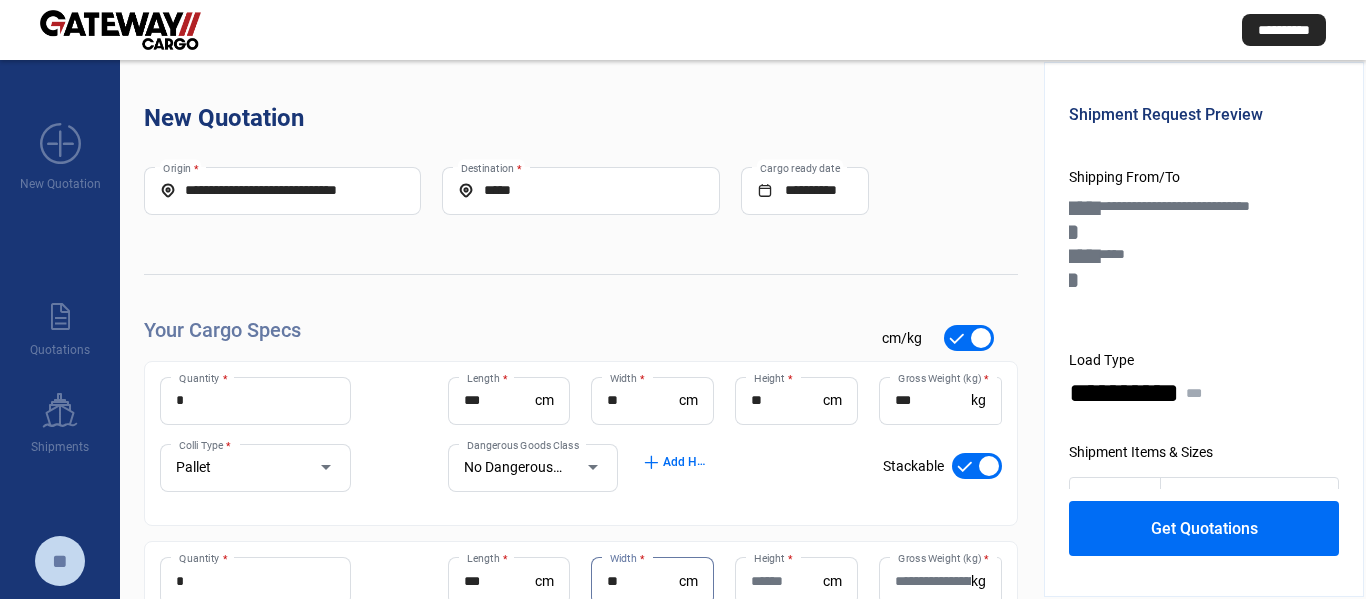 type on "**" 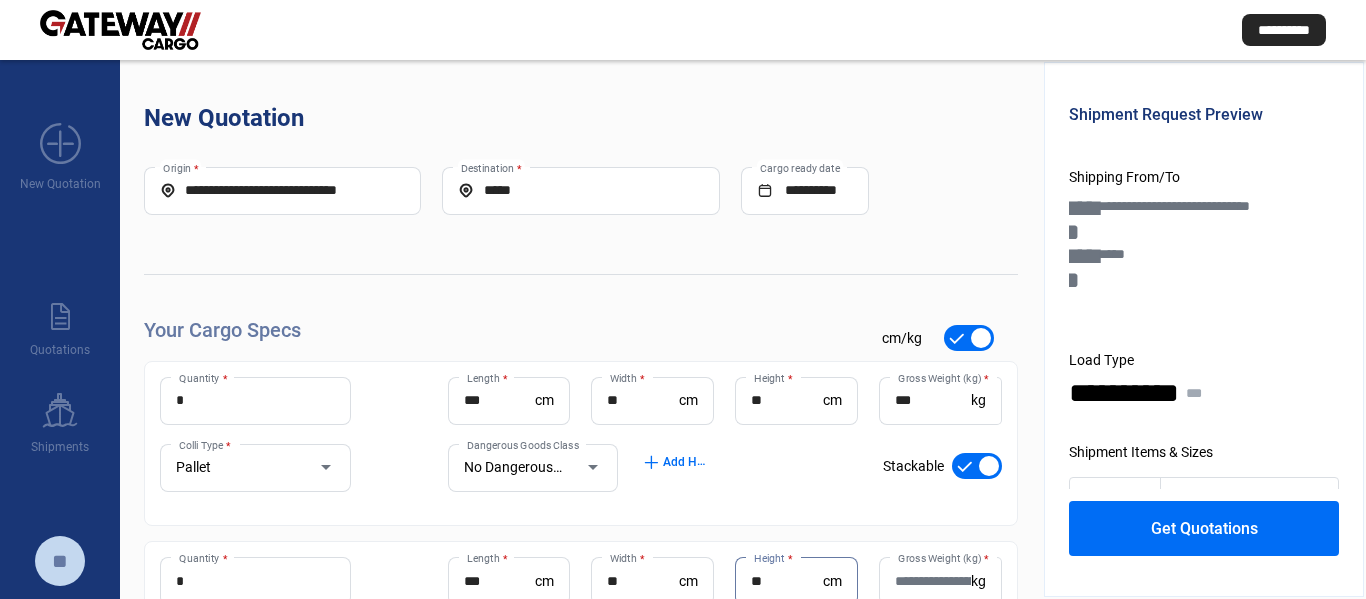 type on "**" 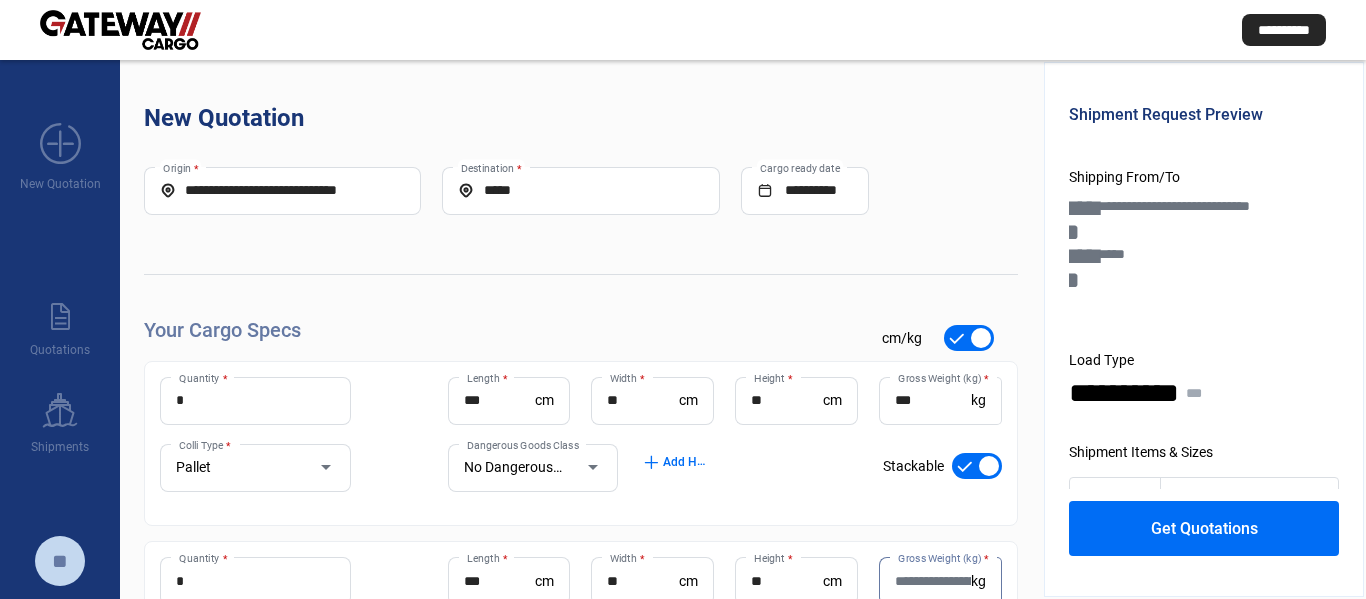 paste on "***" 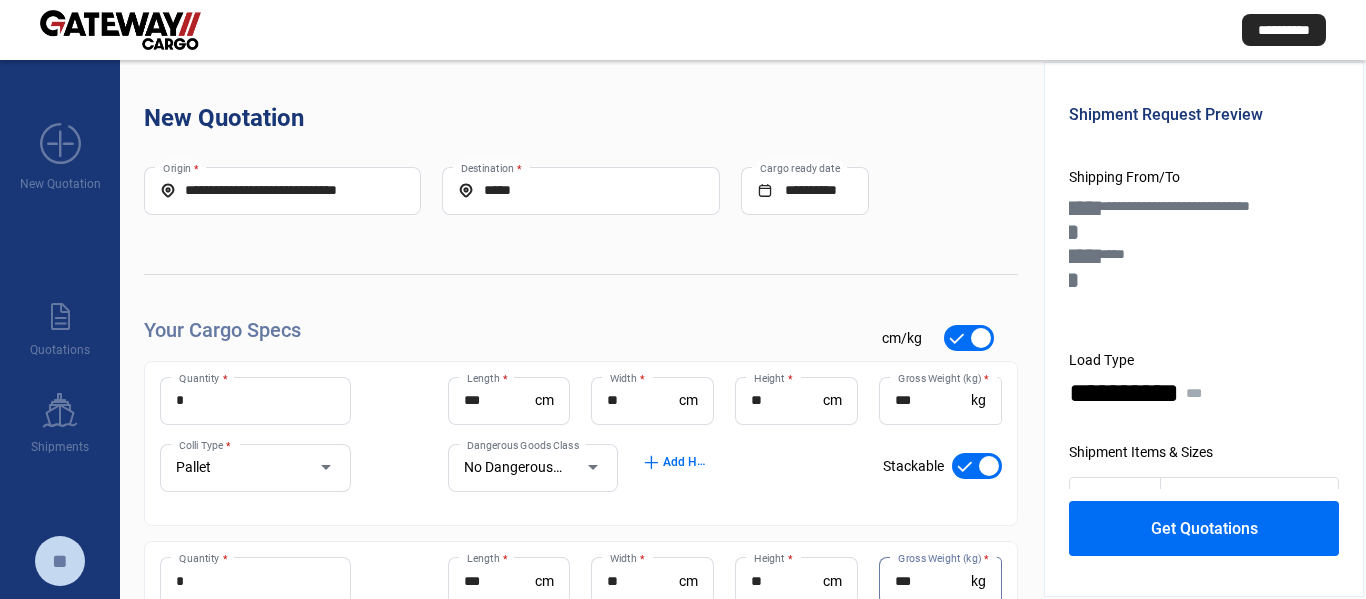 type on "***" 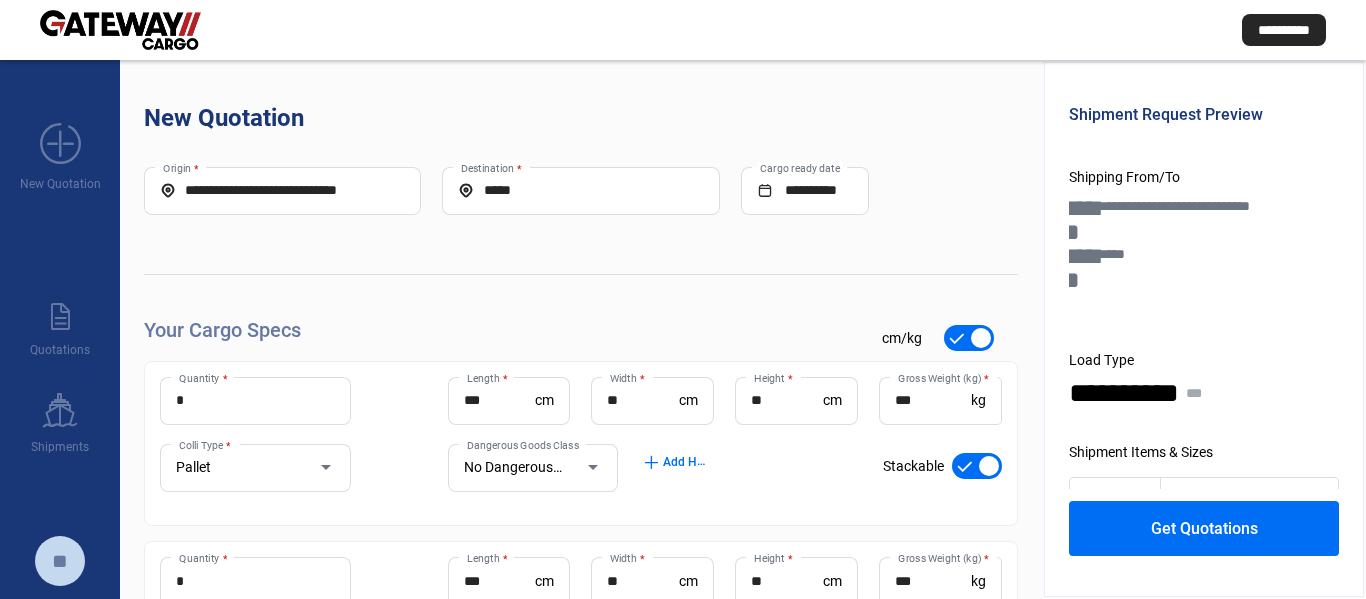 scroll, scrollTop: 225, scrollLeft: 0, axis: vertical 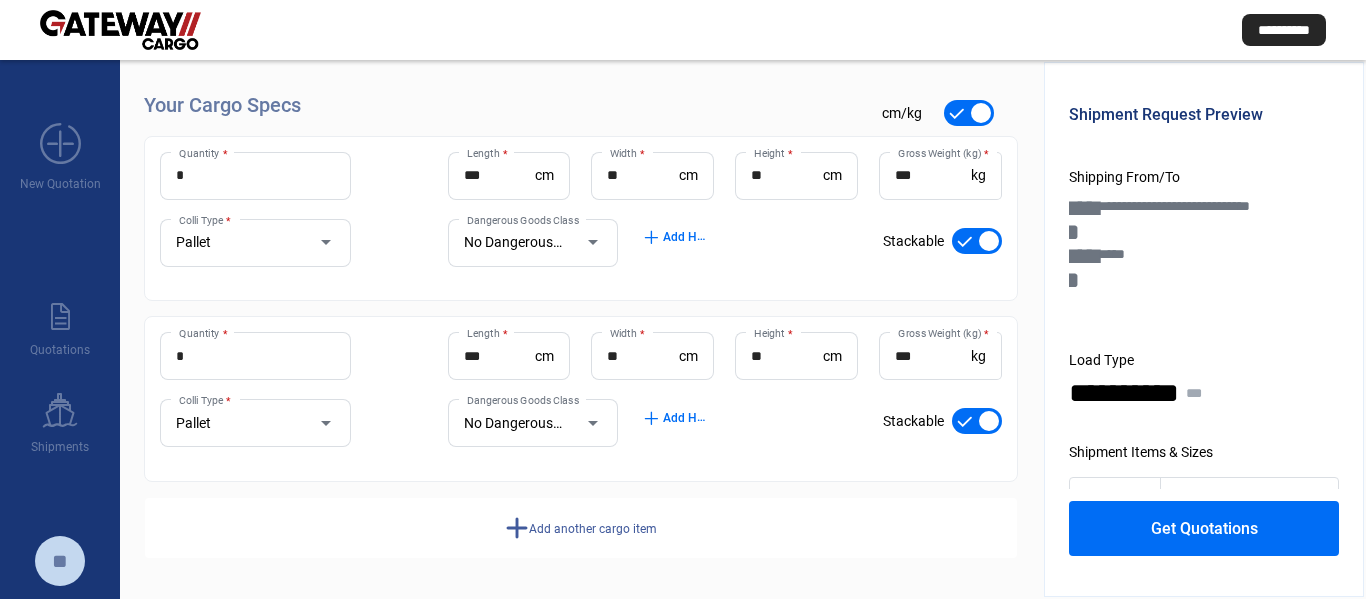 click on "add  Add another cargo item" 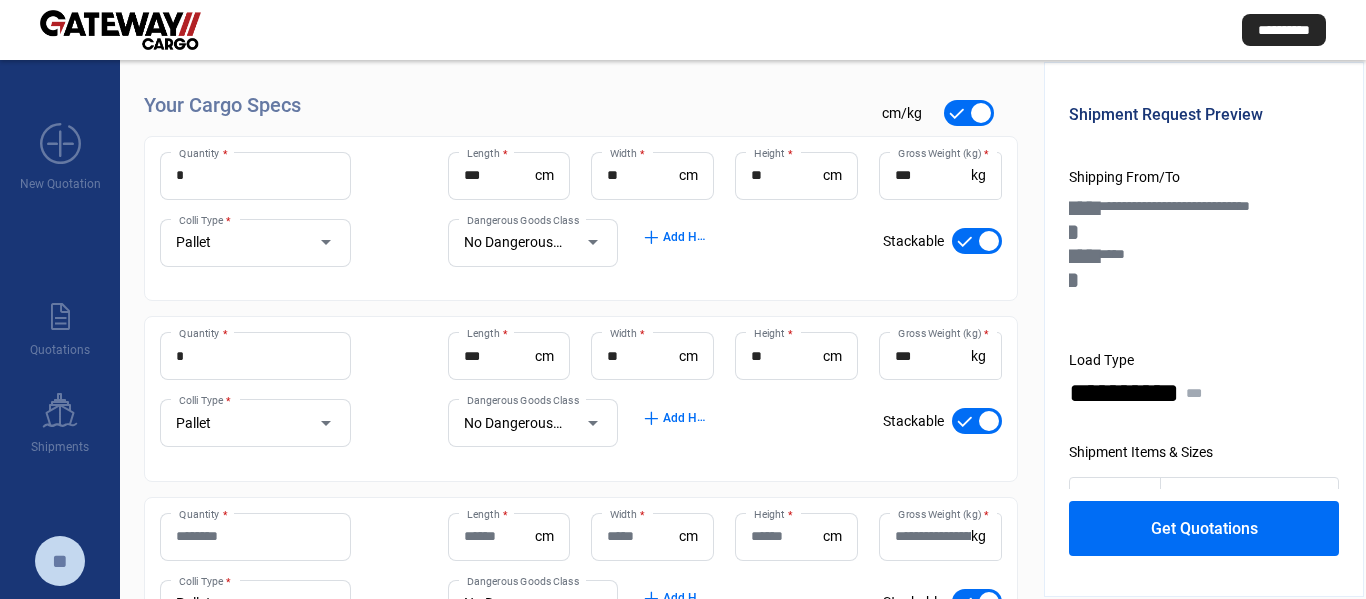 click on "Quantity *" at bounding box center (255, 536) 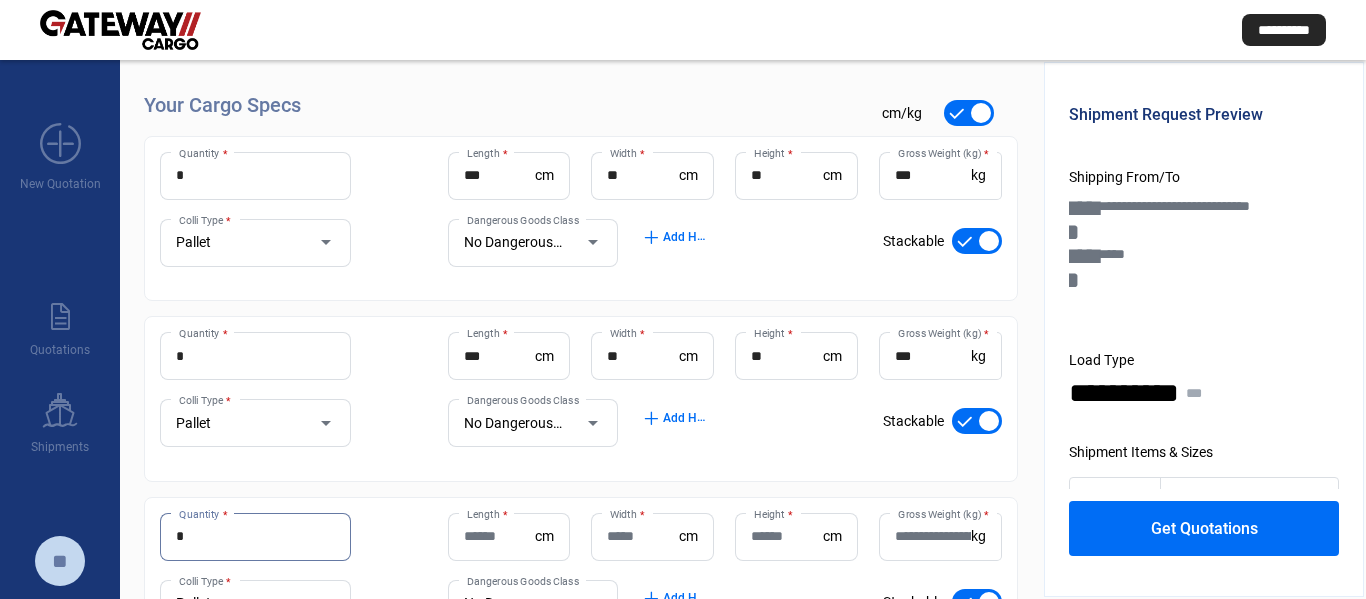 type on "*" 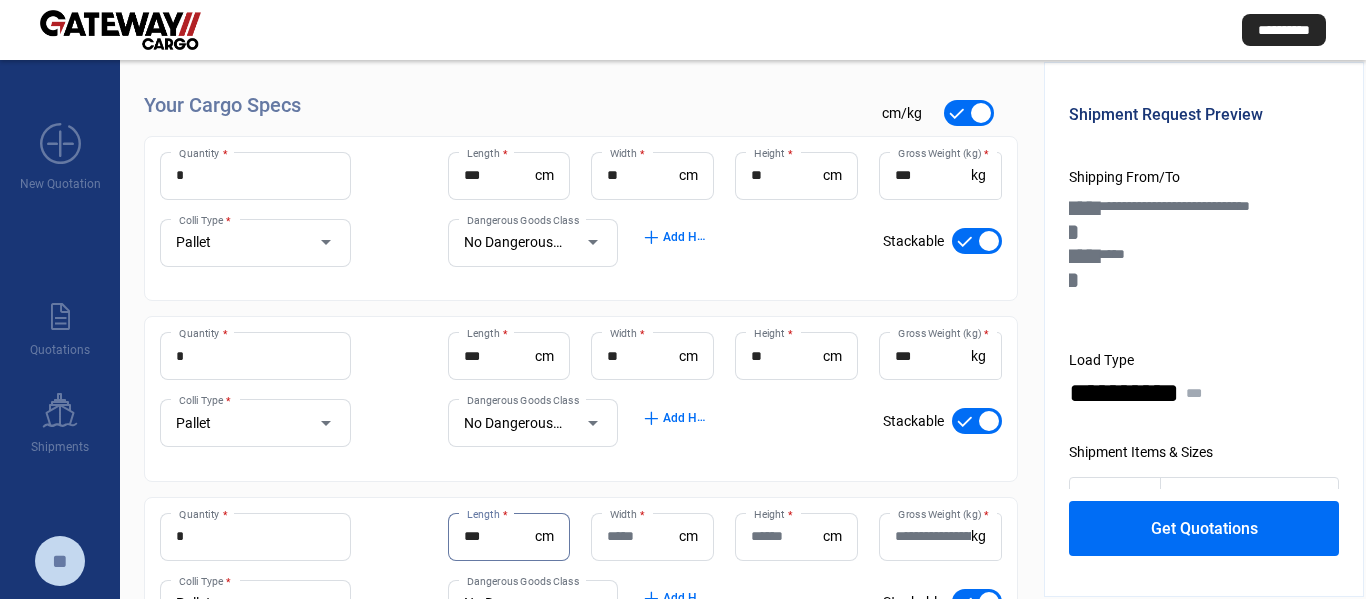 type on "***" 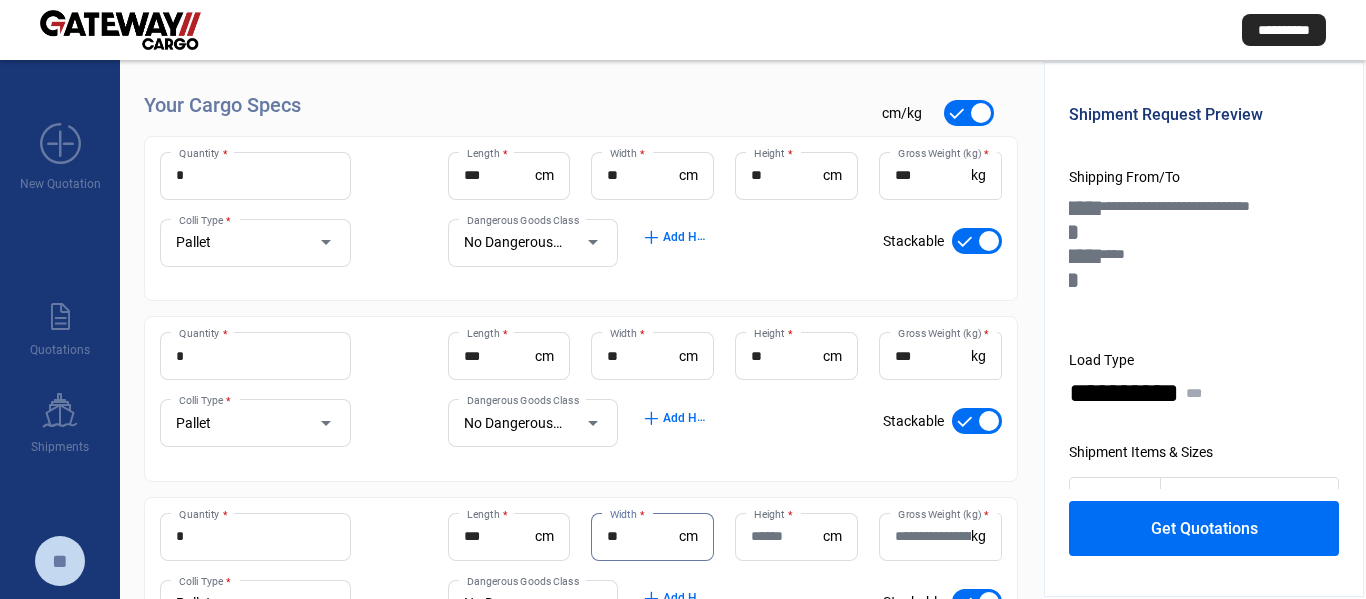 type on "**" 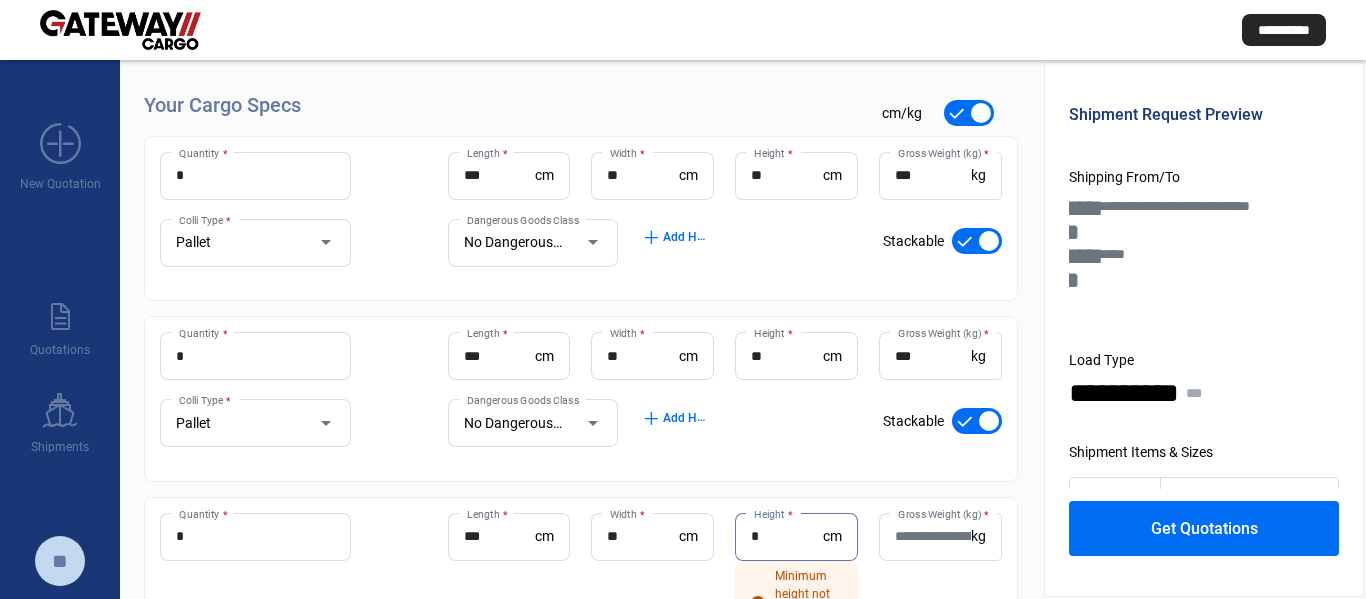 click on "*" at bounding box center [787, 536] 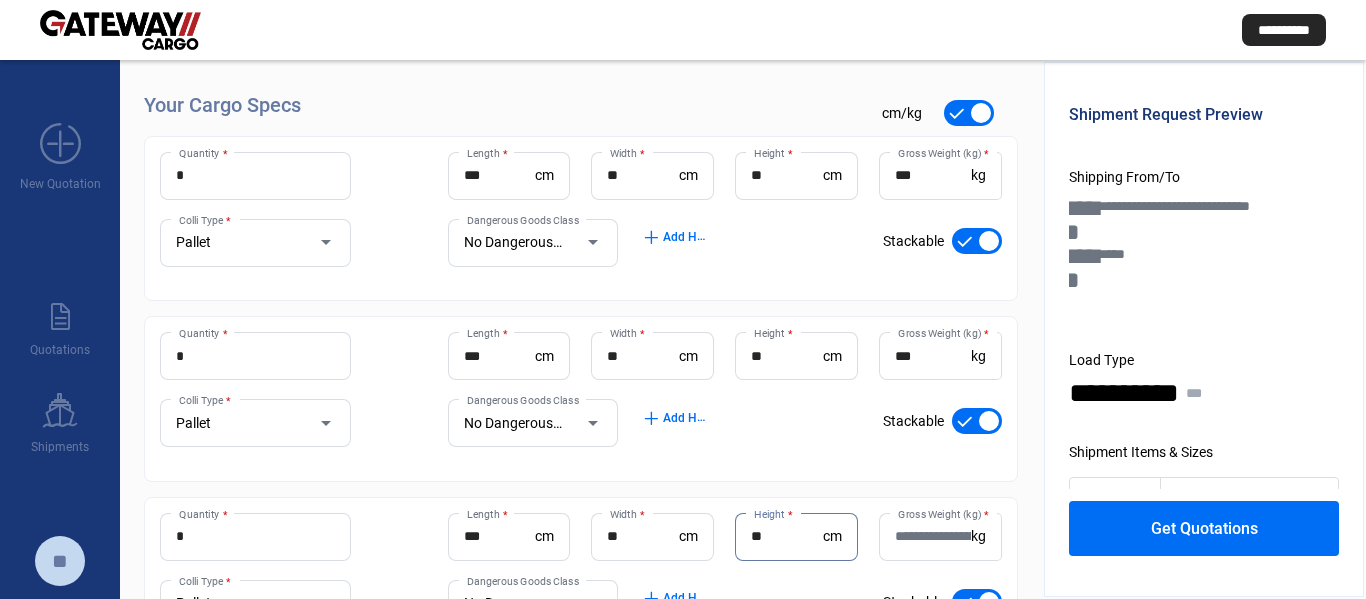 type on "**" 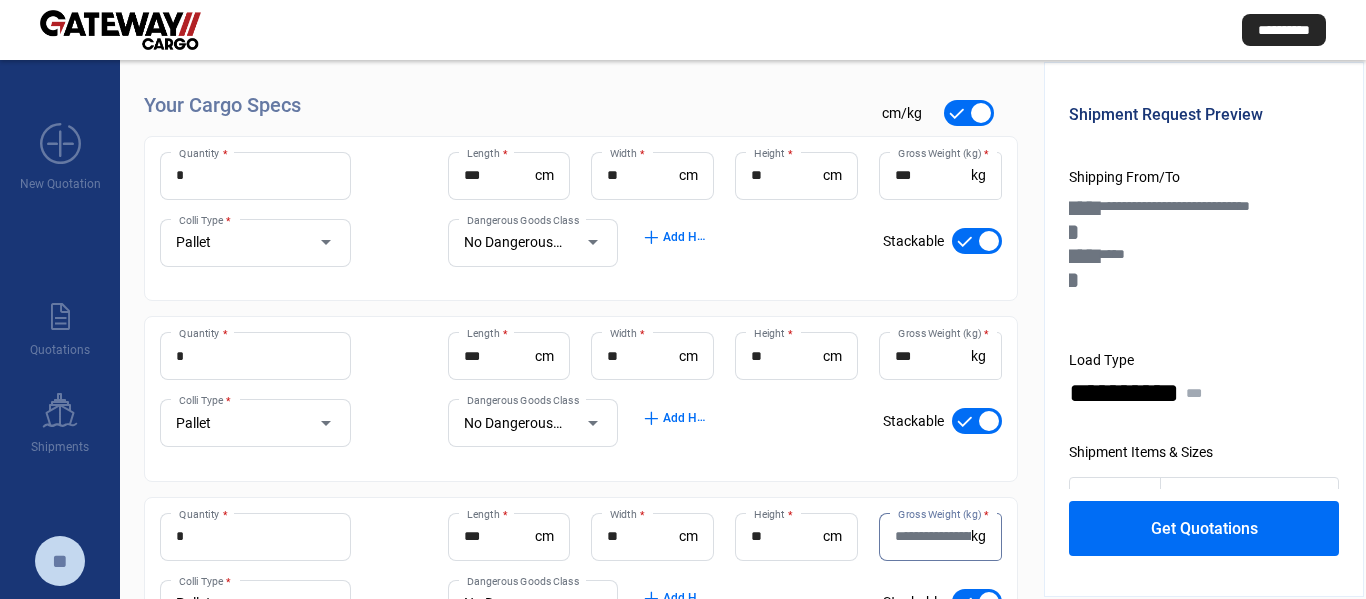 paste on "***" 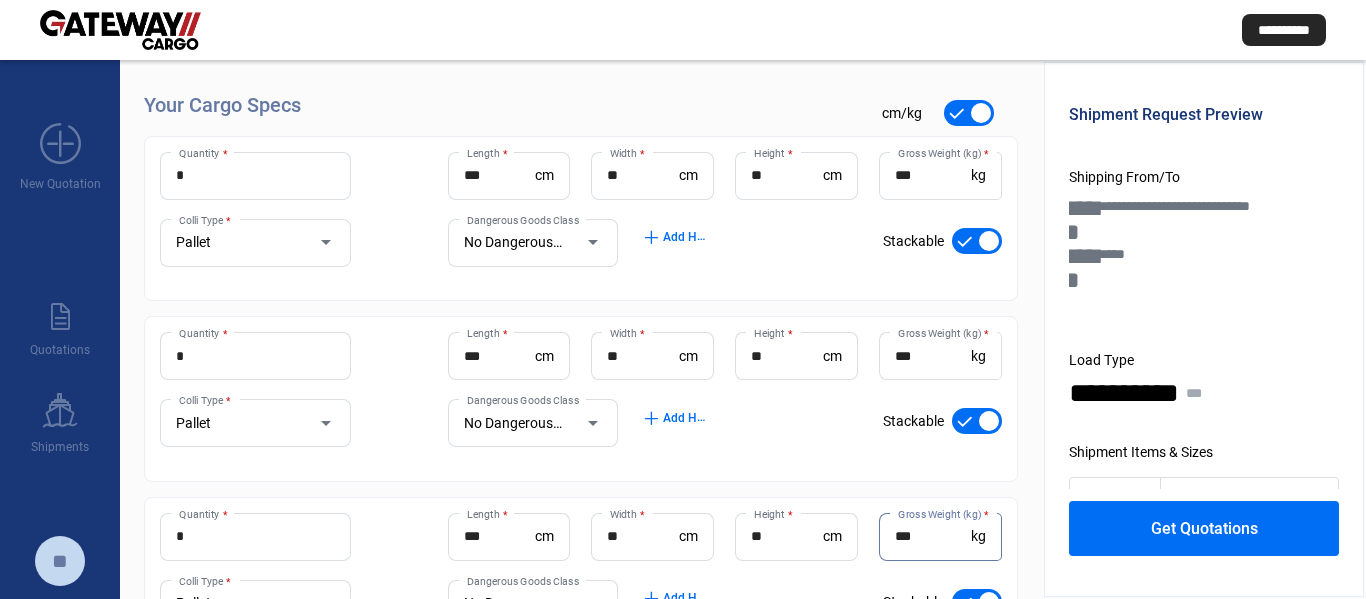 type on "***" 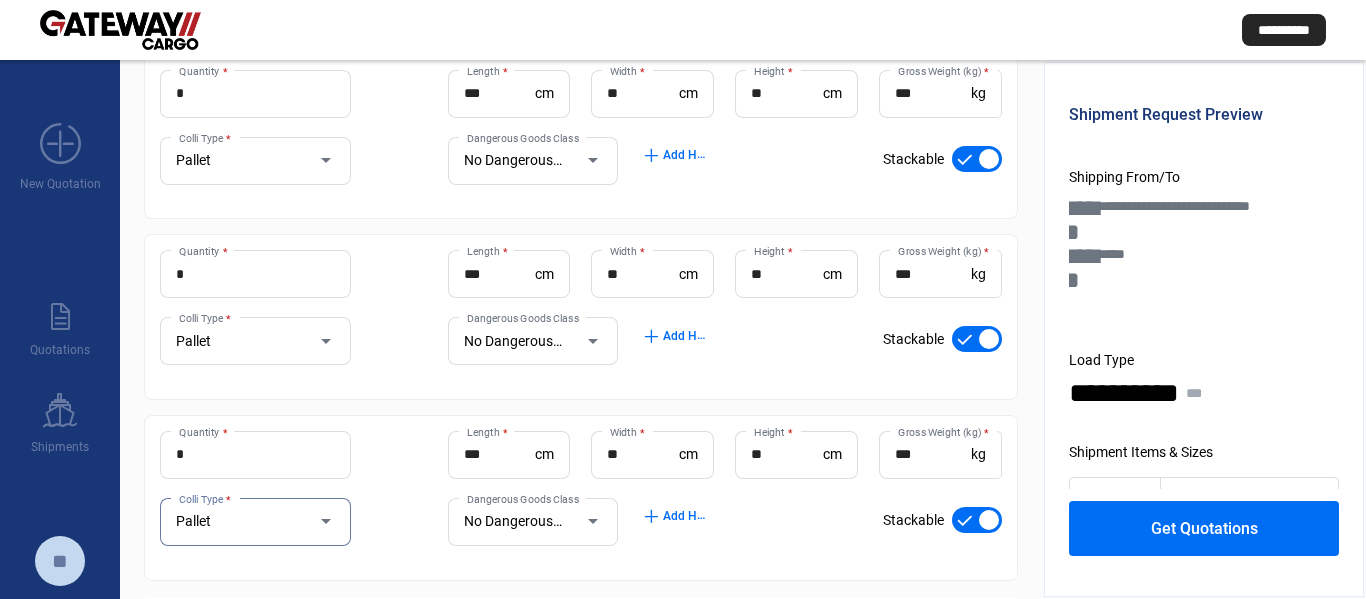 scroll, scrollTop: 342, scrollLeft: 0, axis: vertical 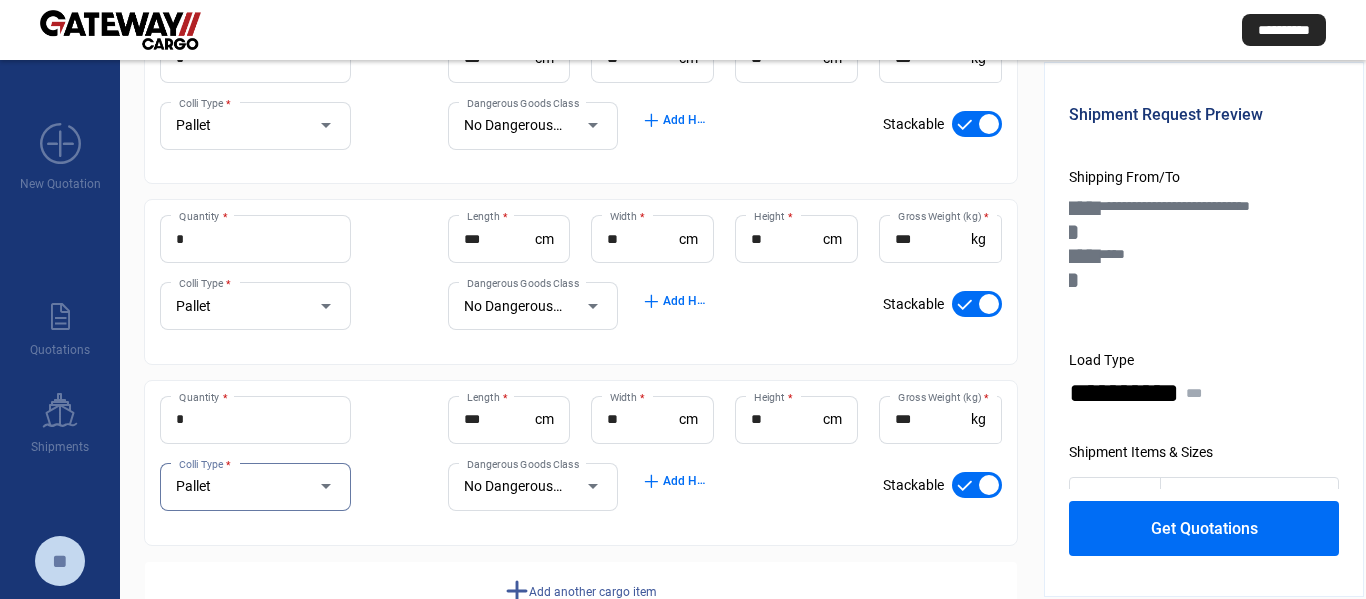 click on "Add another cargo item" 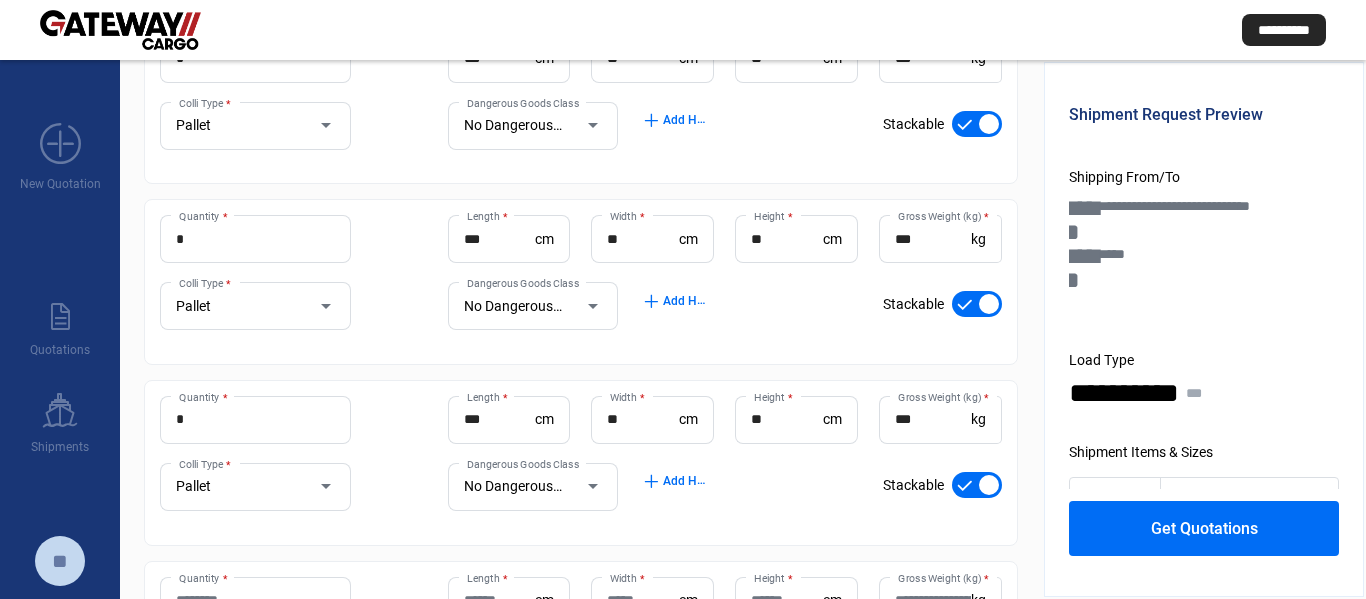 click on "Quantity *" at bounding box center [255, 600] 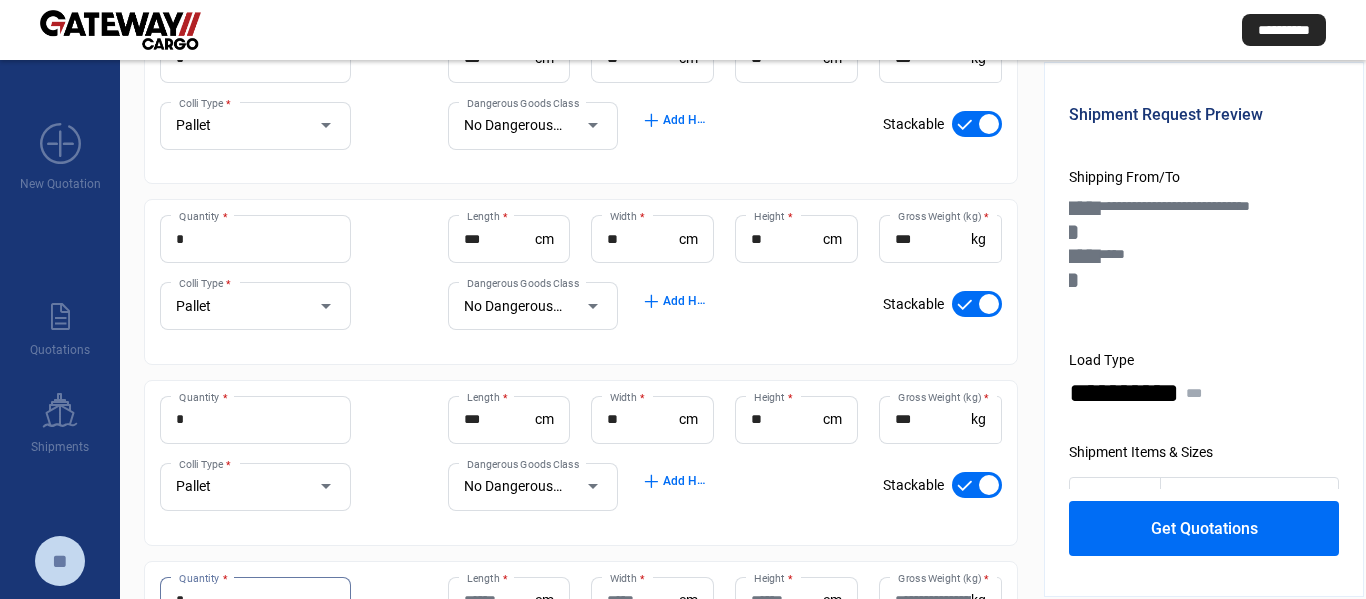 type on "*" 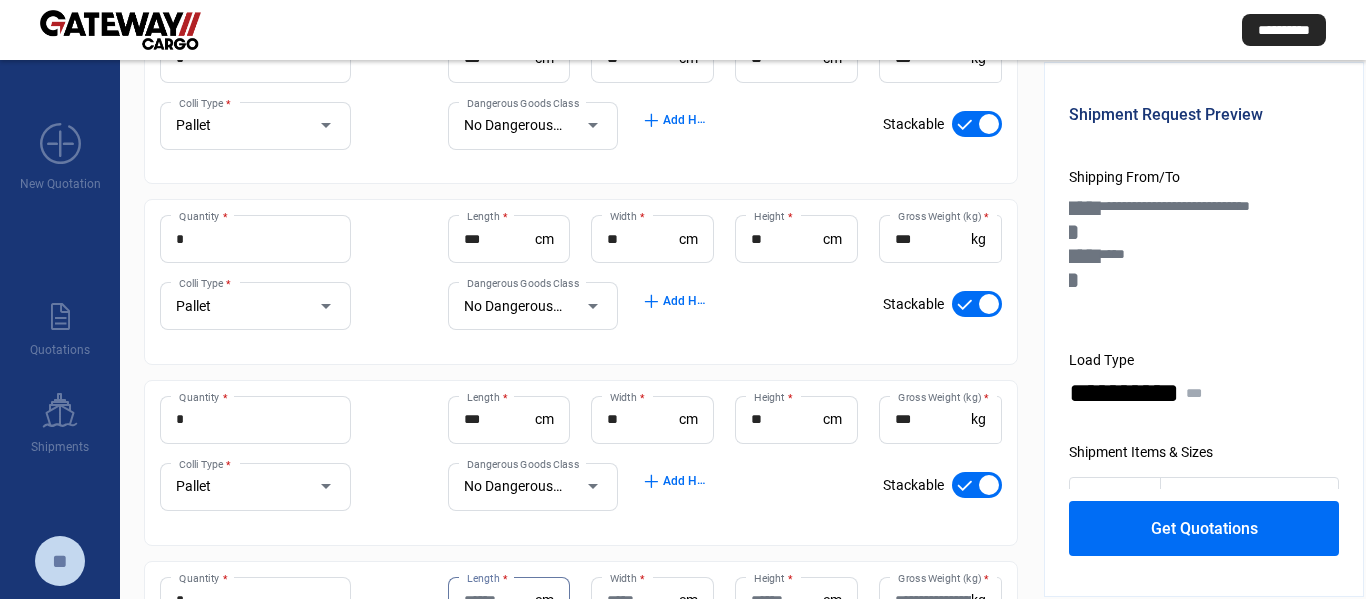scroll, scrollTop: 354, scrollLeft: 0, axis: vertical 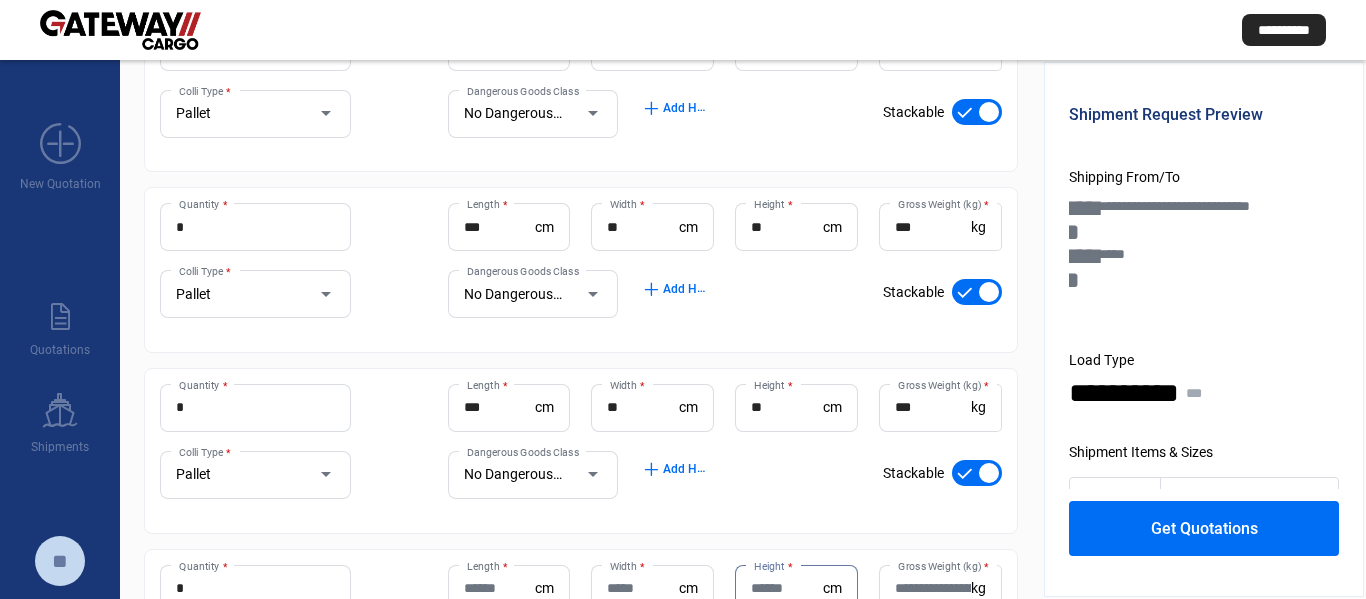 drag, startPoint x: 826, startPoint y: 573, endPoint x: 699, endPoint y: 472, distance: 162.26521 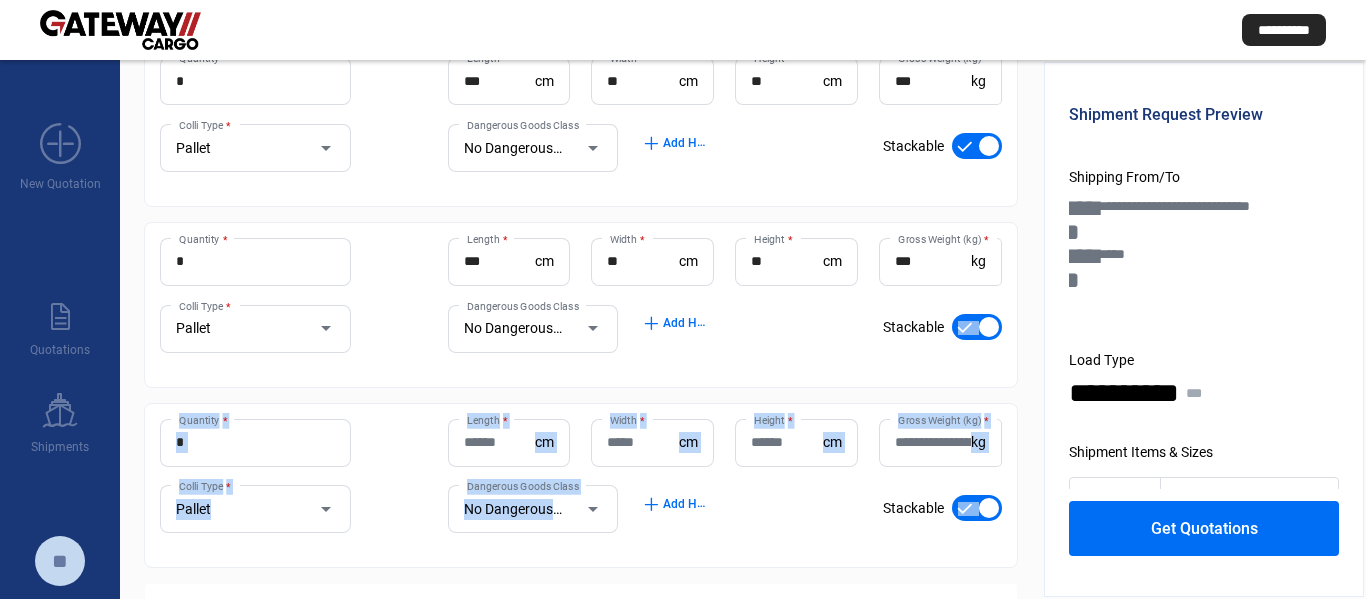 scroll, scrollTop: 586, scrollLeft: 0, axis: vertical 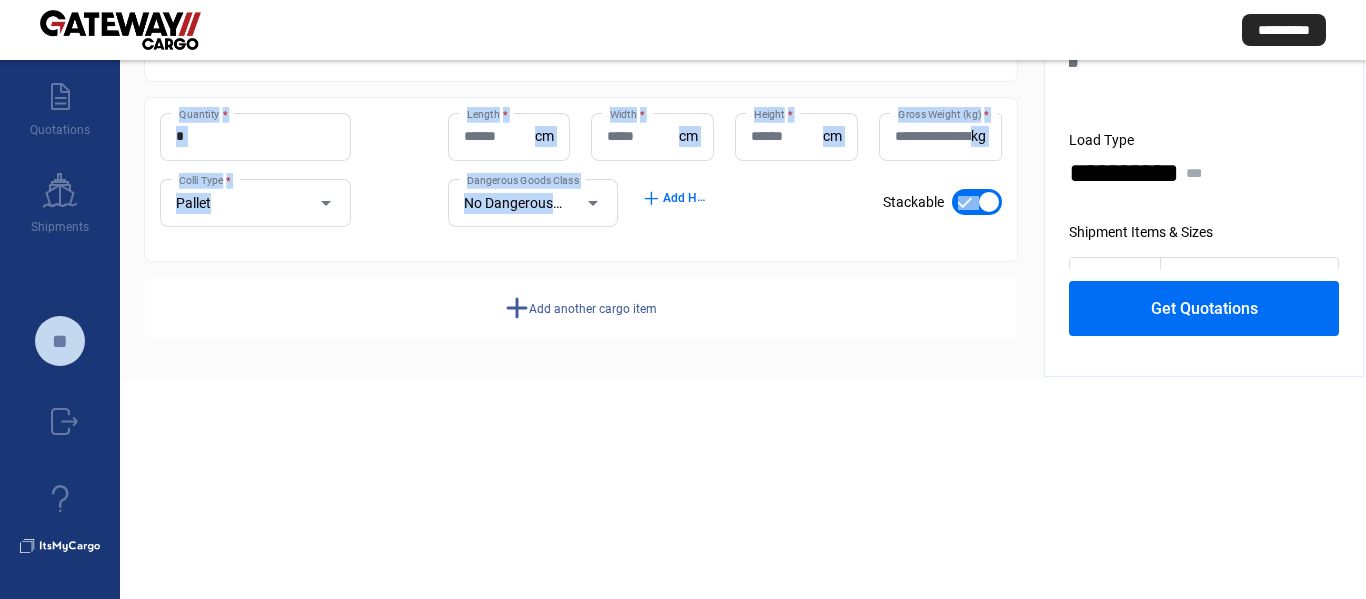 drag, startPoint x: 742, startPoint y: 499, endPoint x: 710, endPoint y: 627, distance: 131.93938 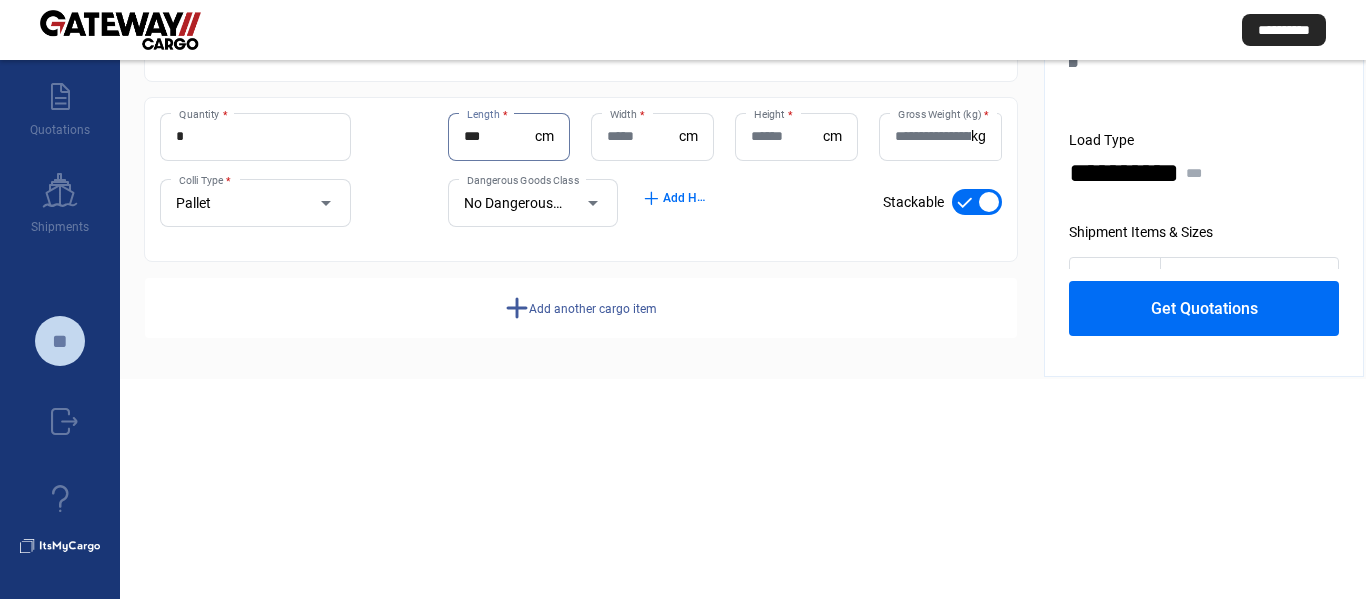type on "***" 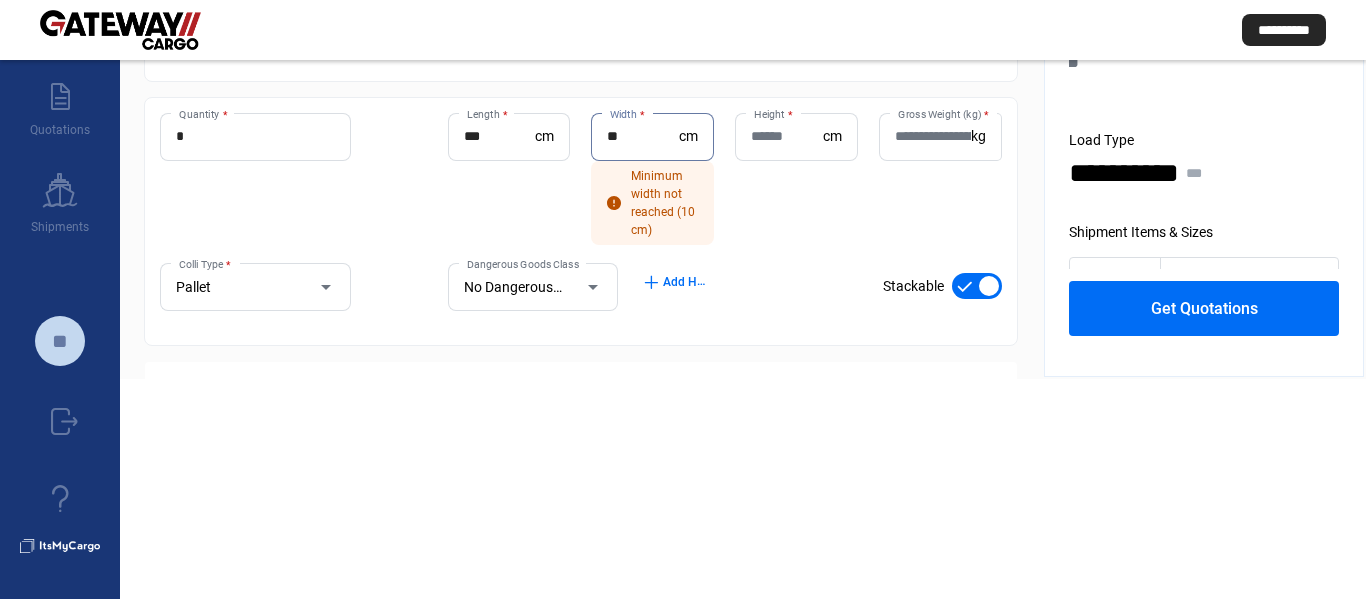 type on "**" 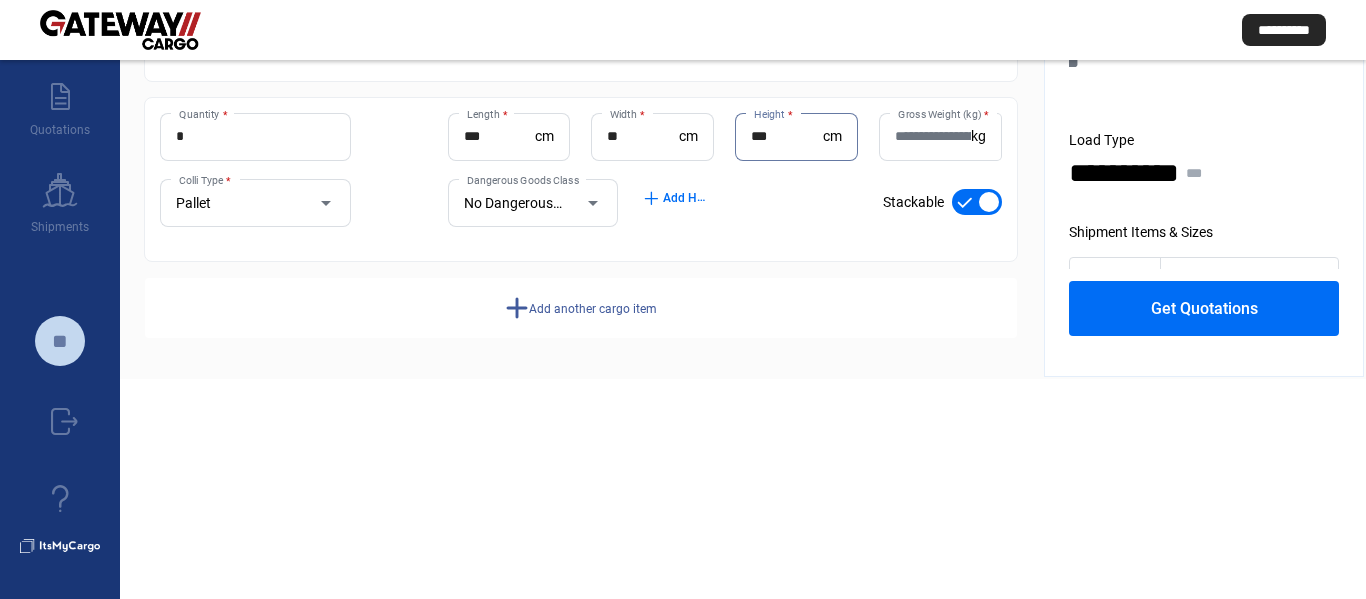 type on "***" 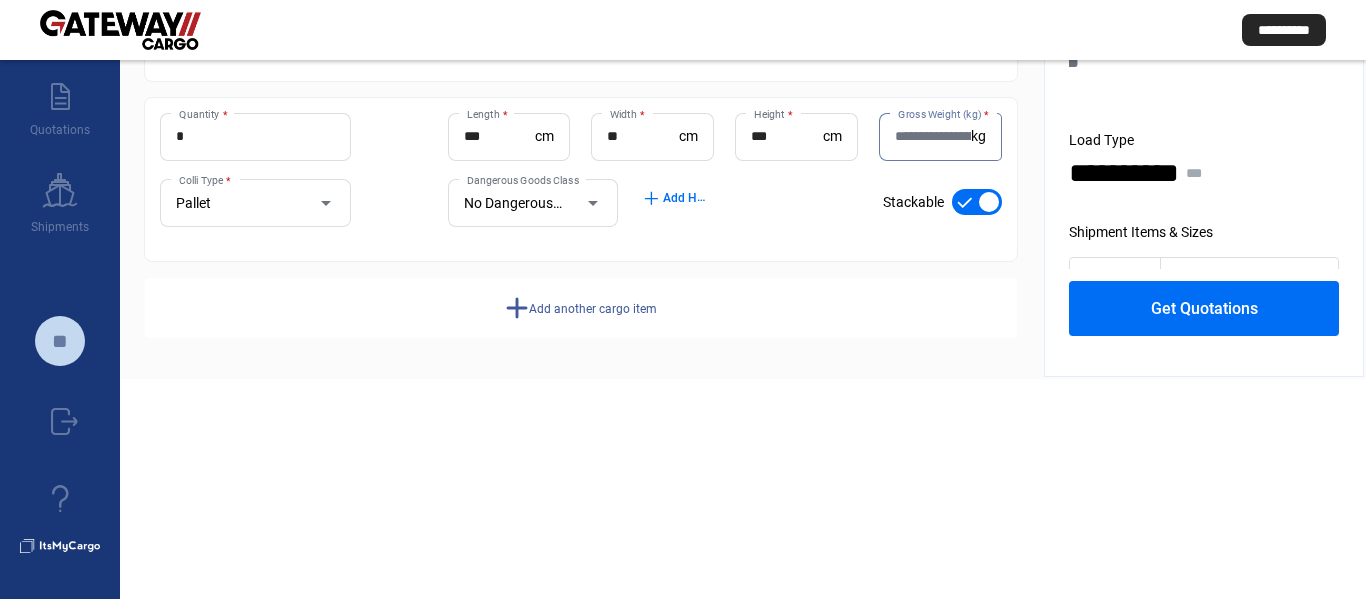paste on "**" 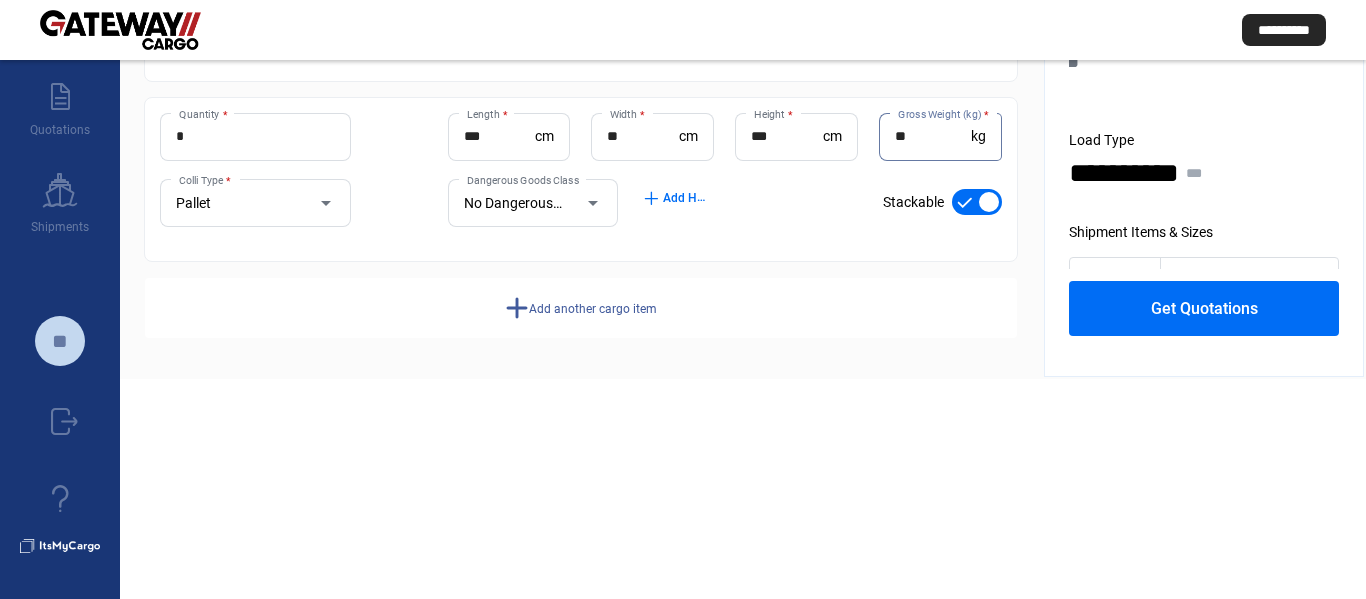 type on "**" 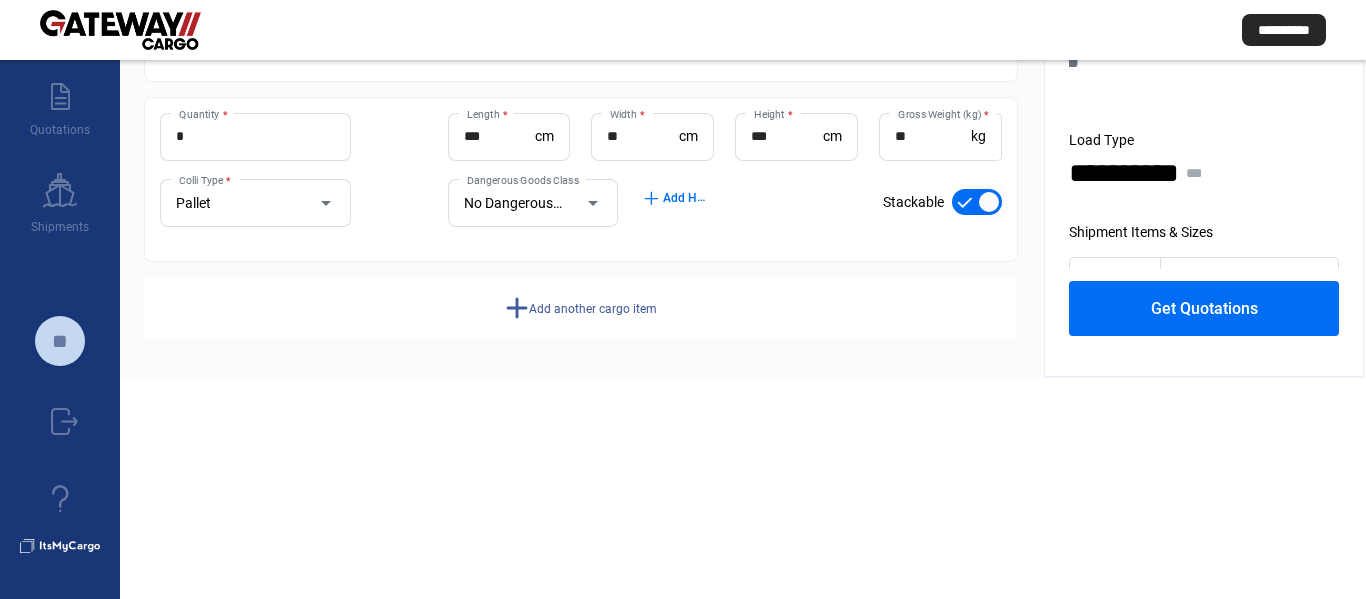 click at bounding box center [977, 202] 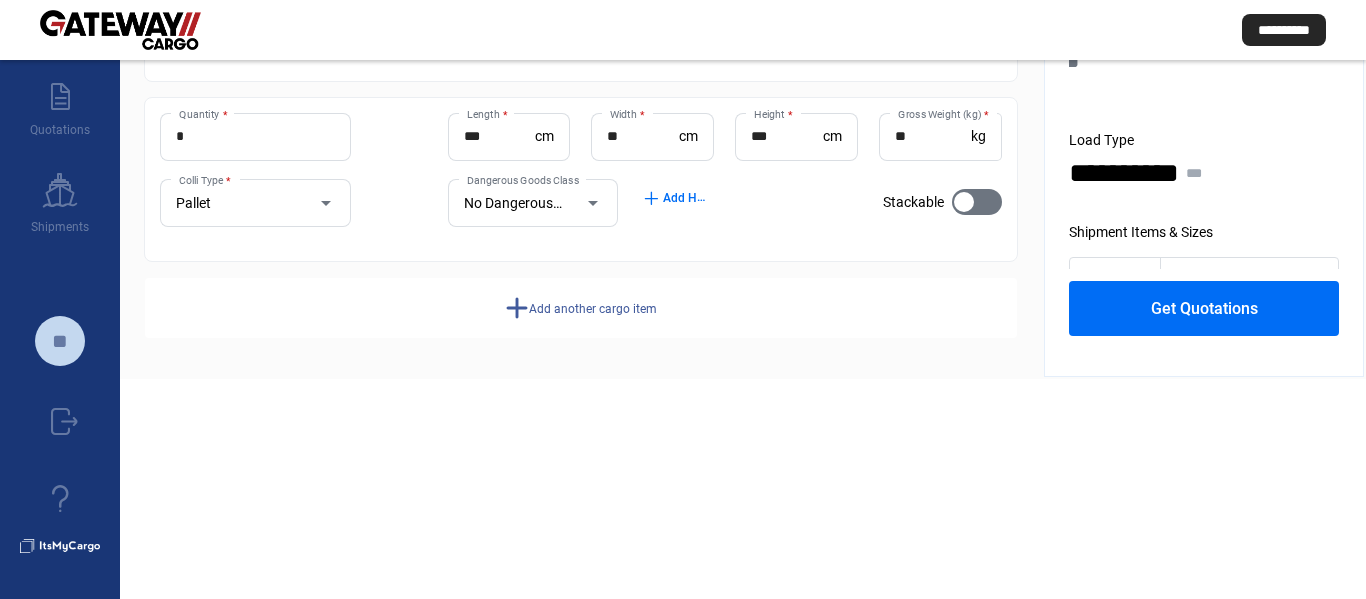 click on "add  Add another cargo item" 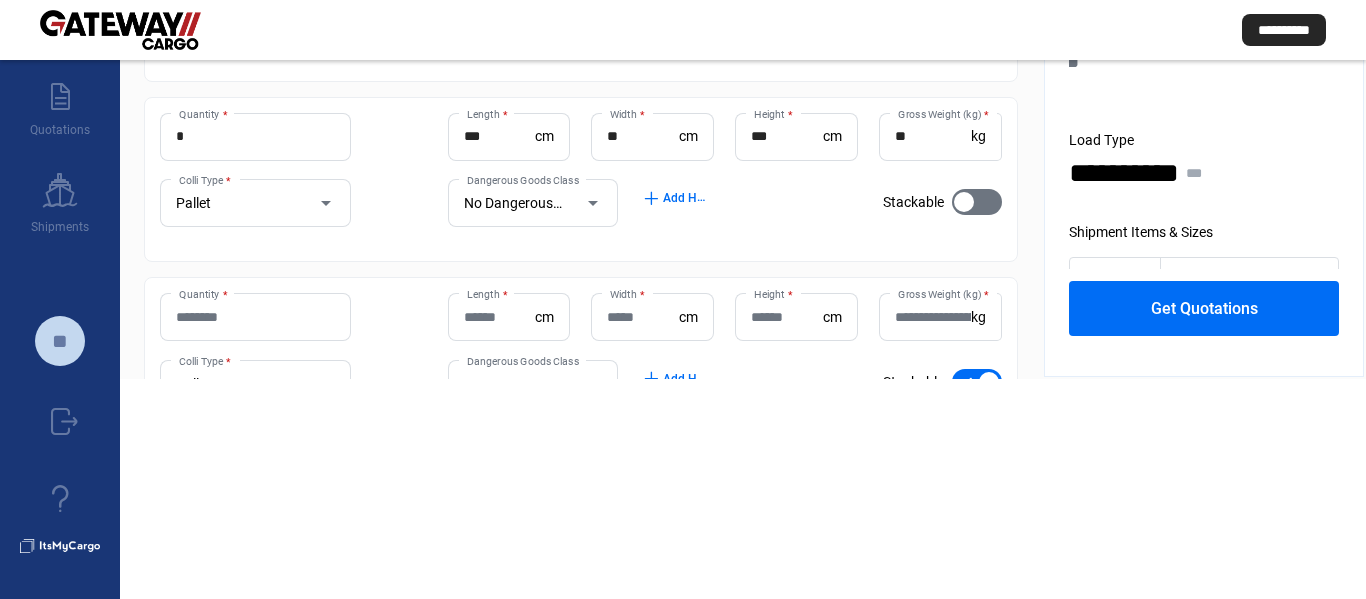 click on "Pallet Colli Type *" 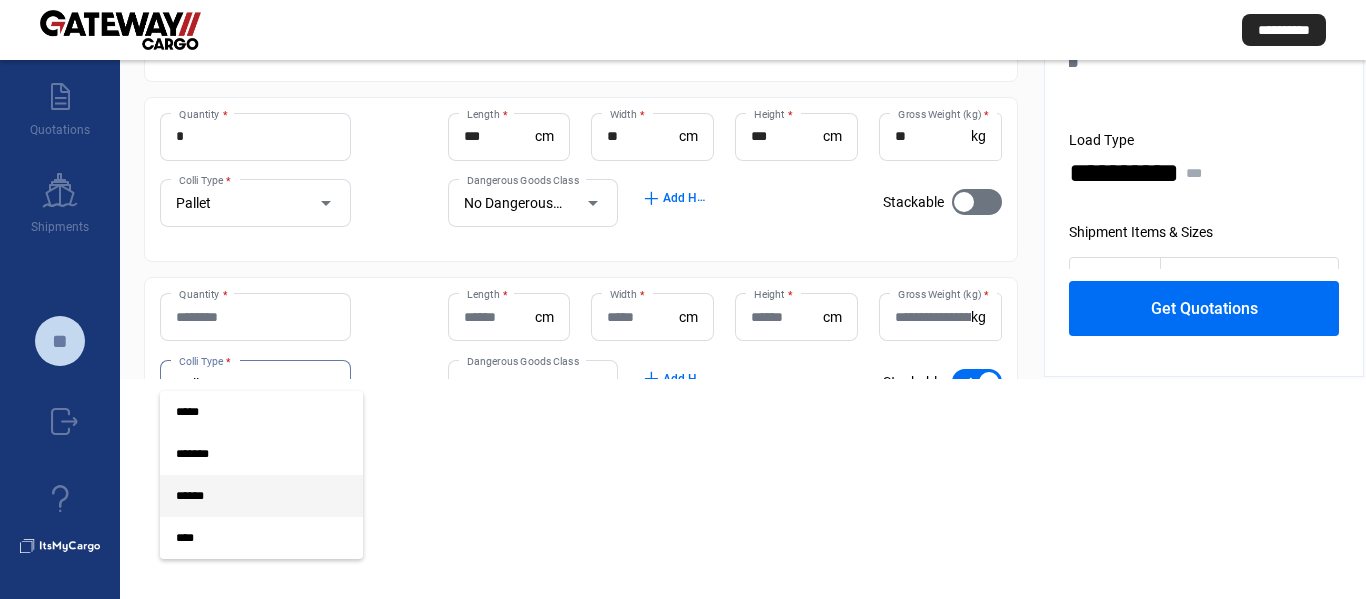 scroll, scrollTop: 603, scrollLeft: 0, axis: vertical 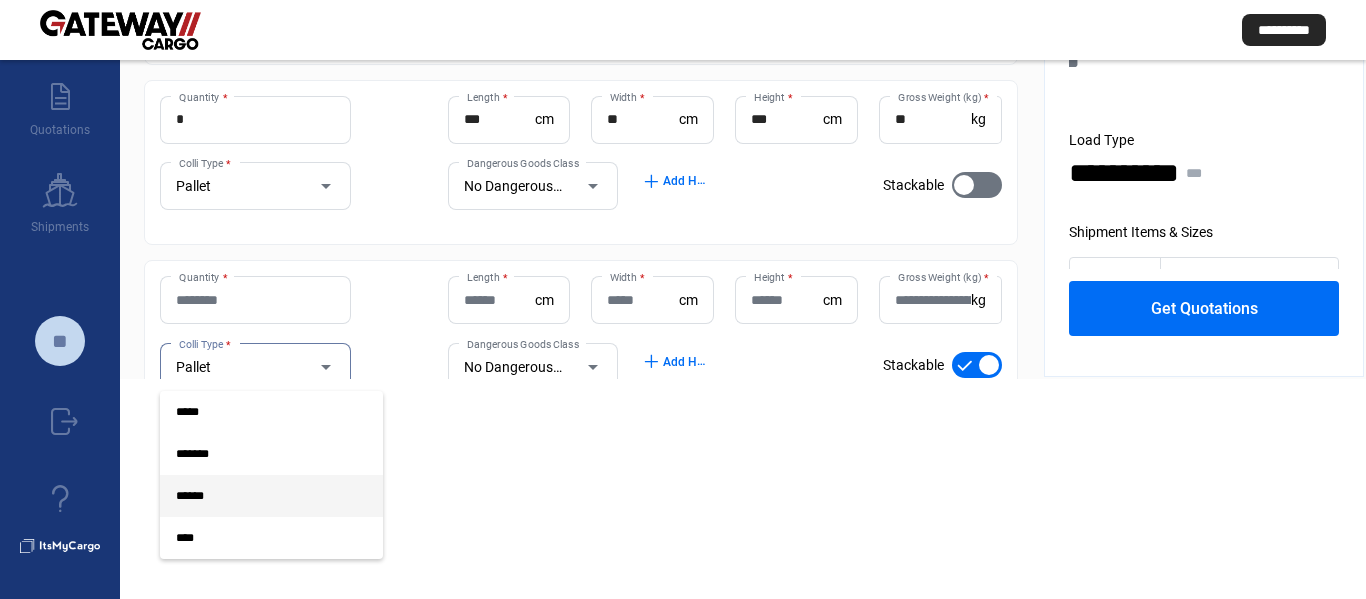 click at bounding box center (683, 299) 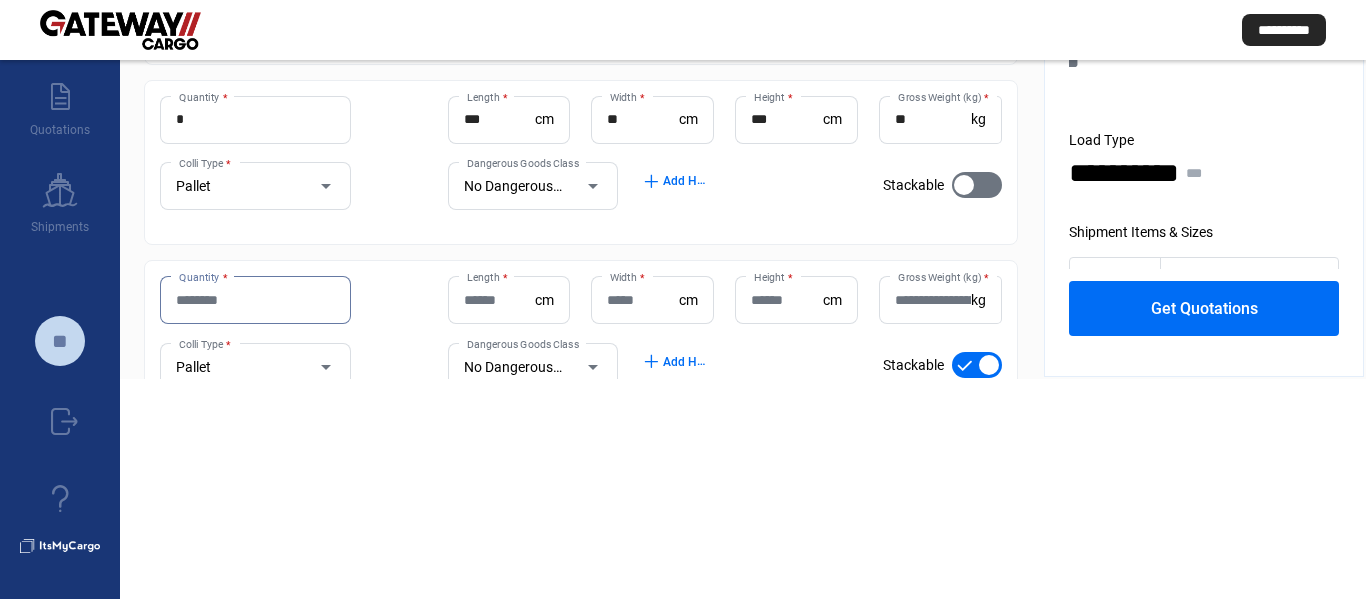click on "Quantity *" at bounding box center (255, 300) 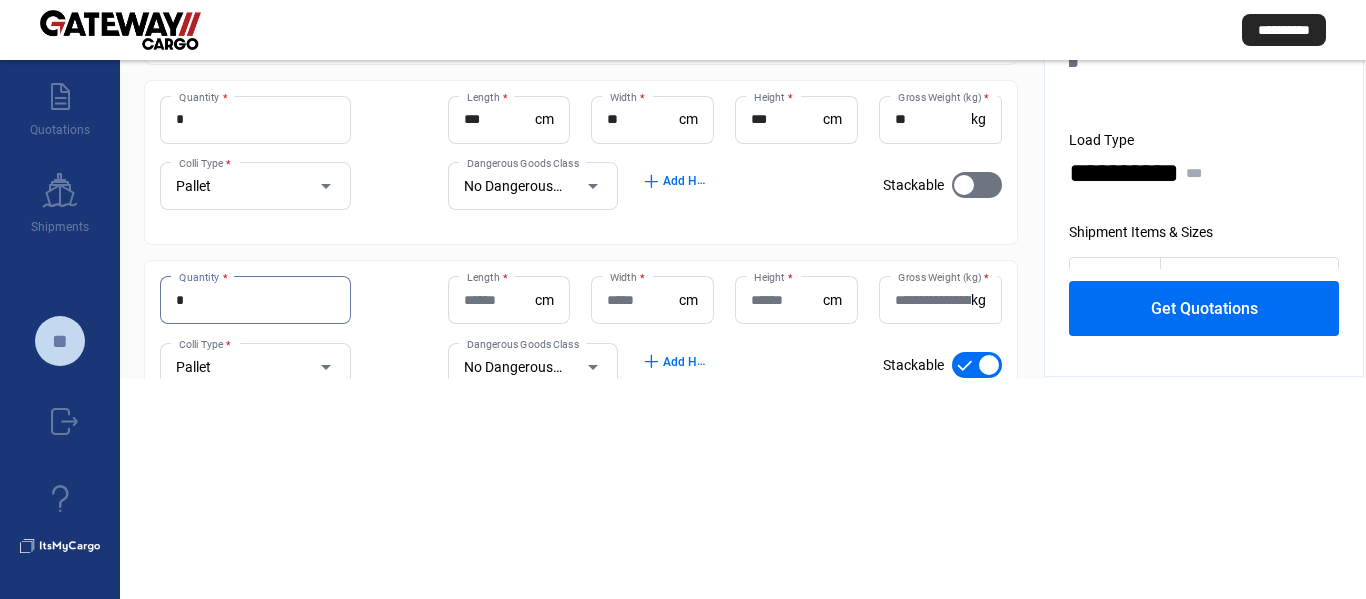 type on "*" 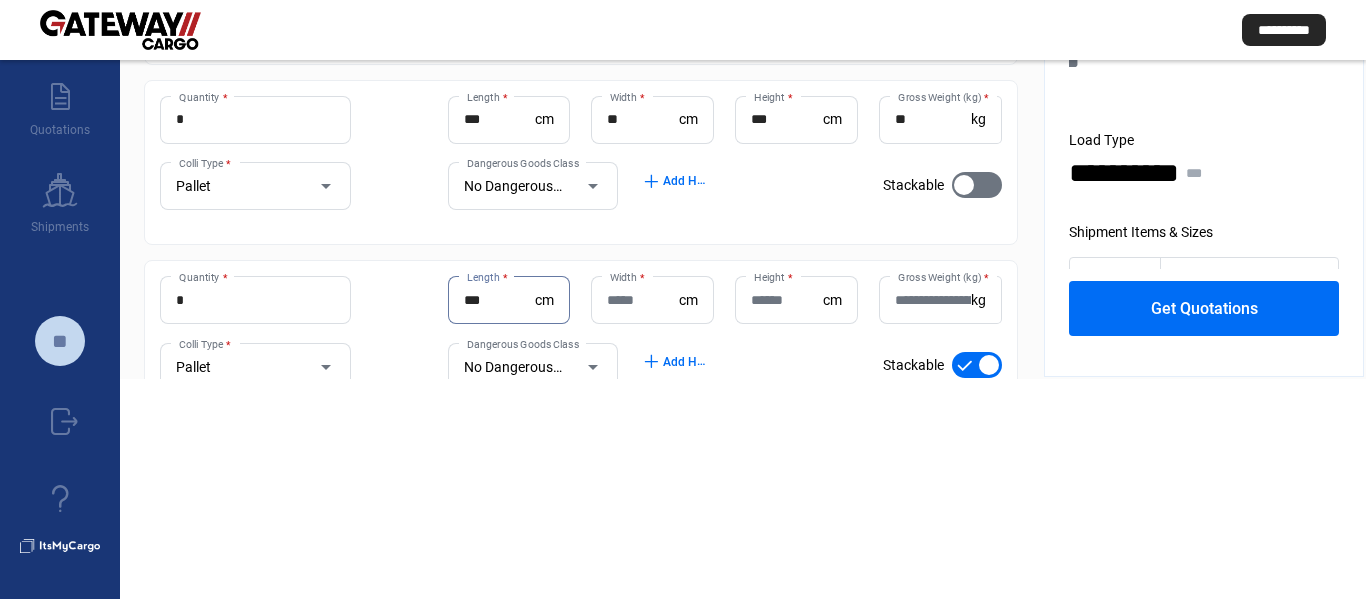 type on "***" 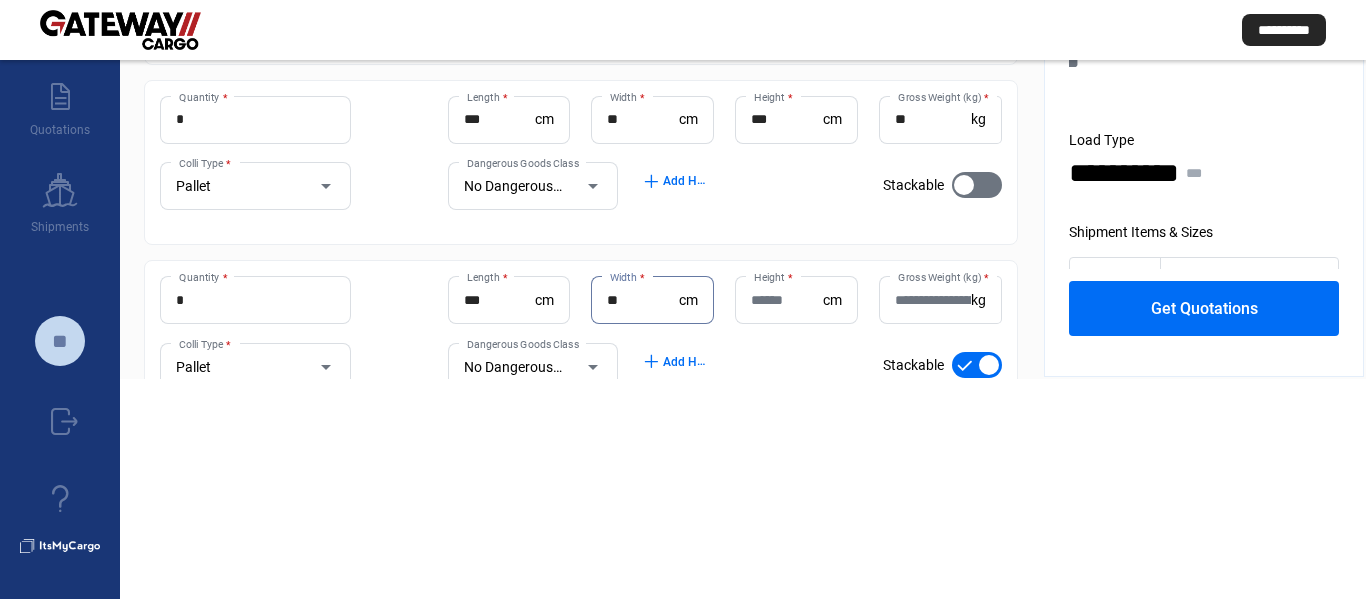 type on "**" 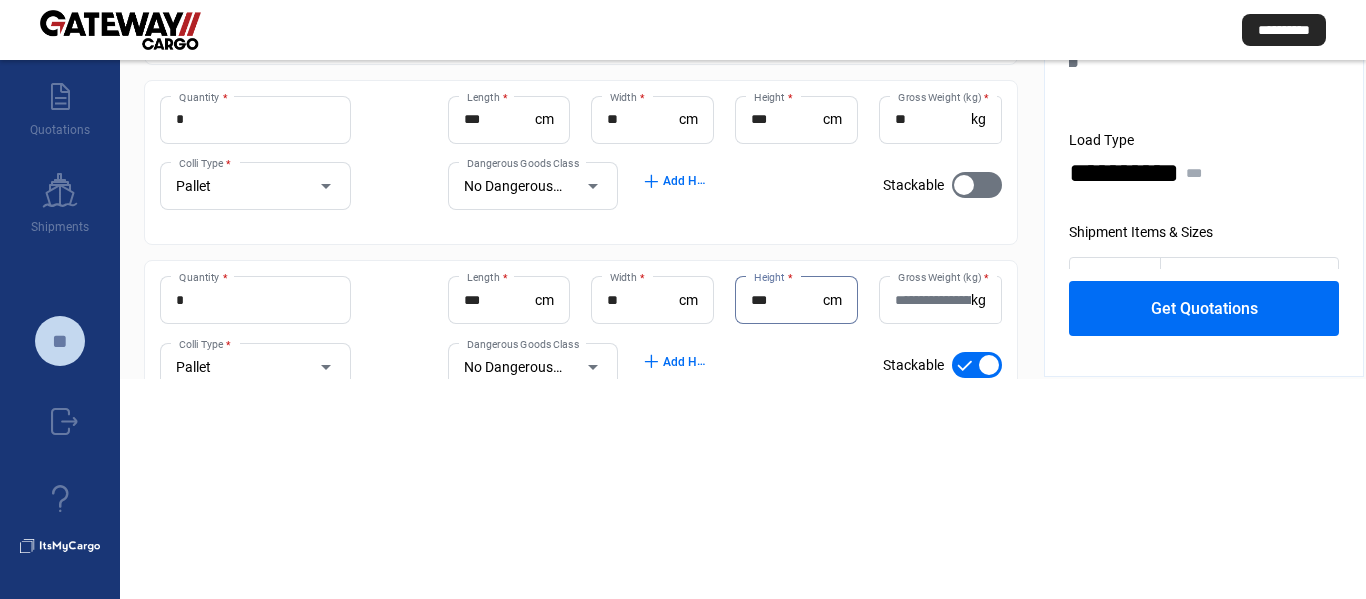 type on "***" 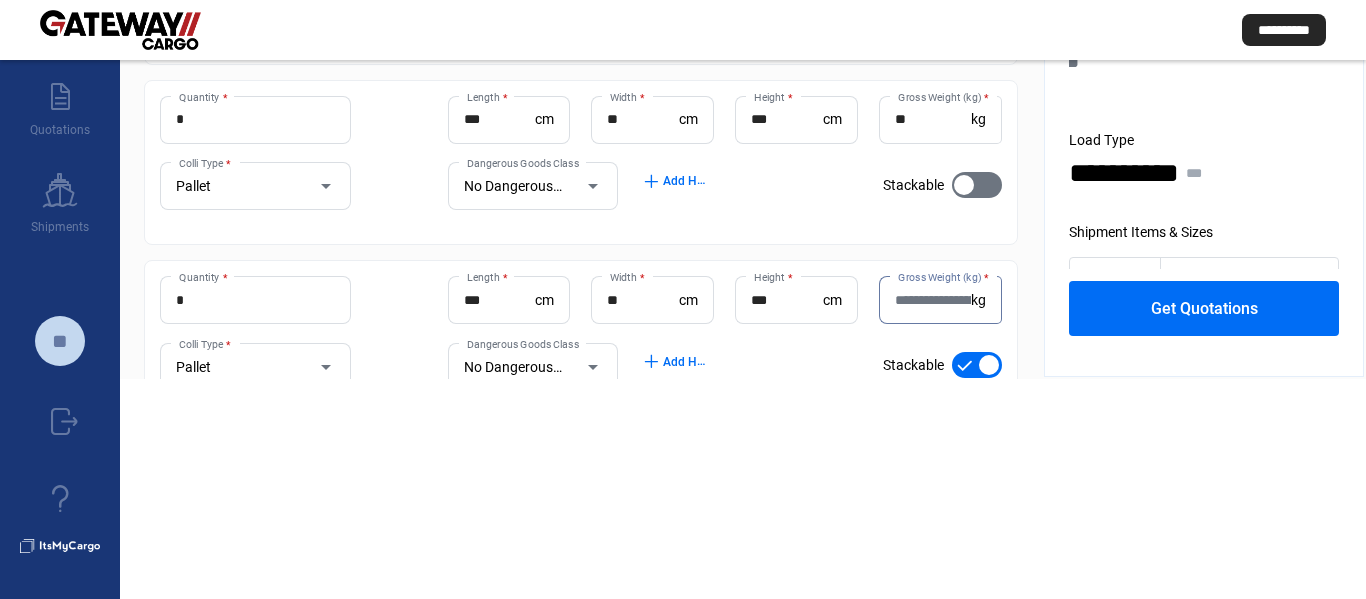 paste on "**" 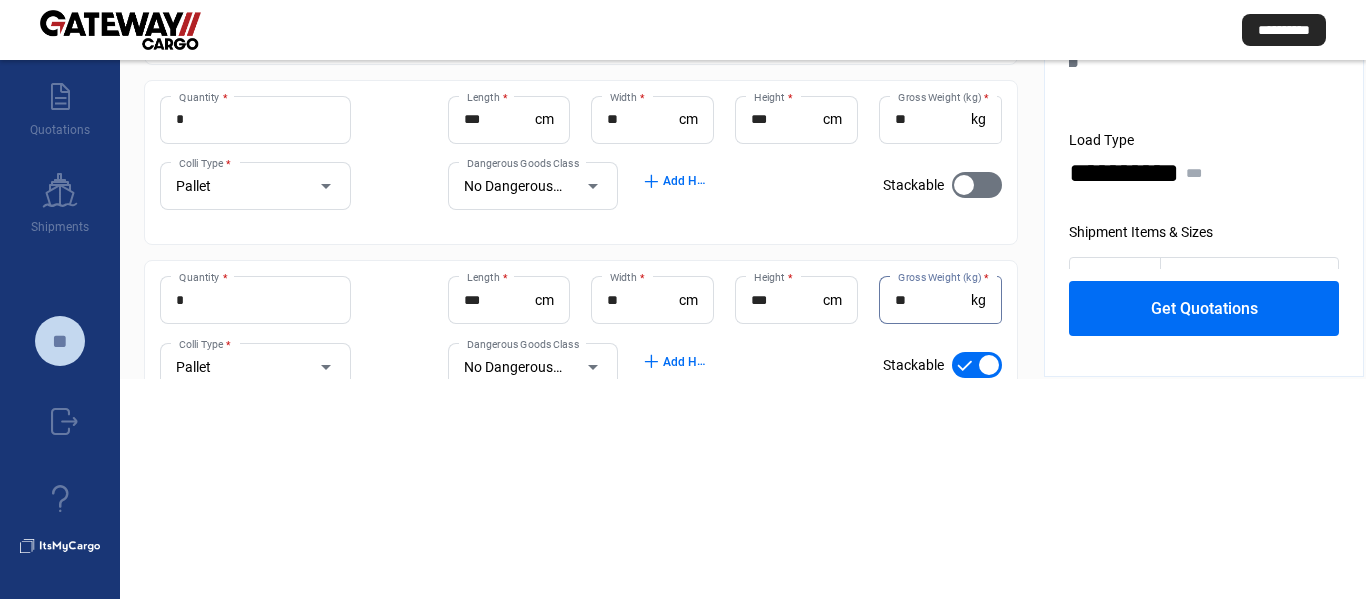 type on "**" 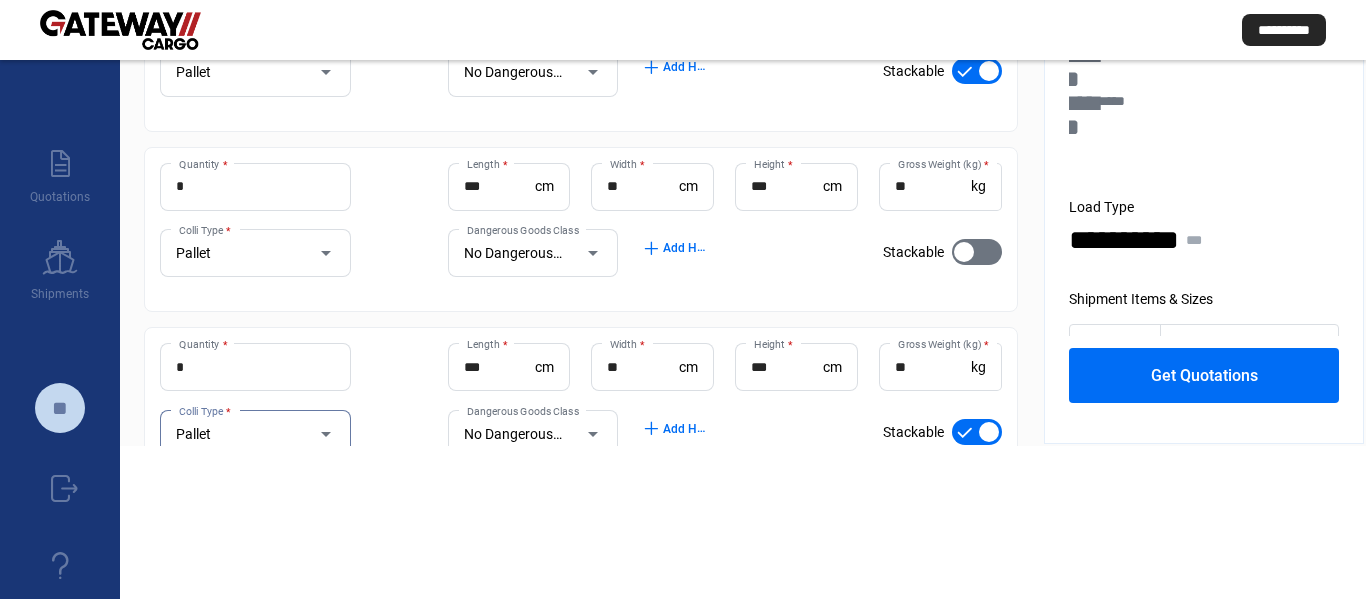 scroll, scrollTop: 120, scrollLeft: 0, axis: vertical 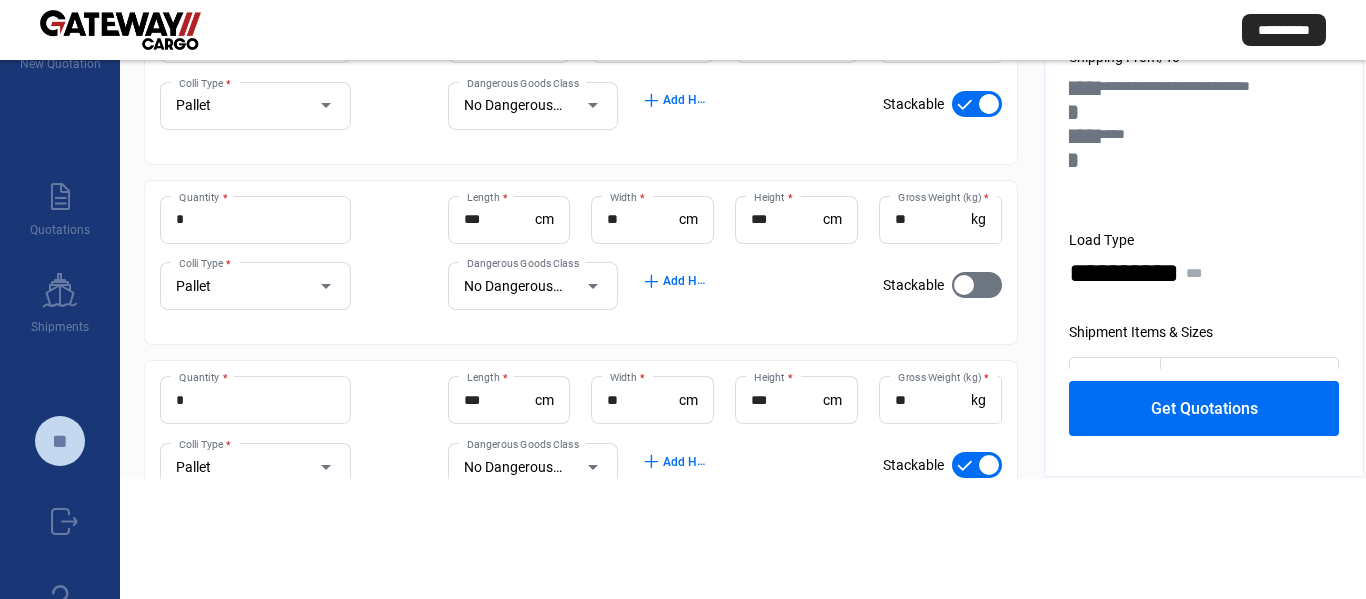 click on "**********" at bounding box center [683, 289] 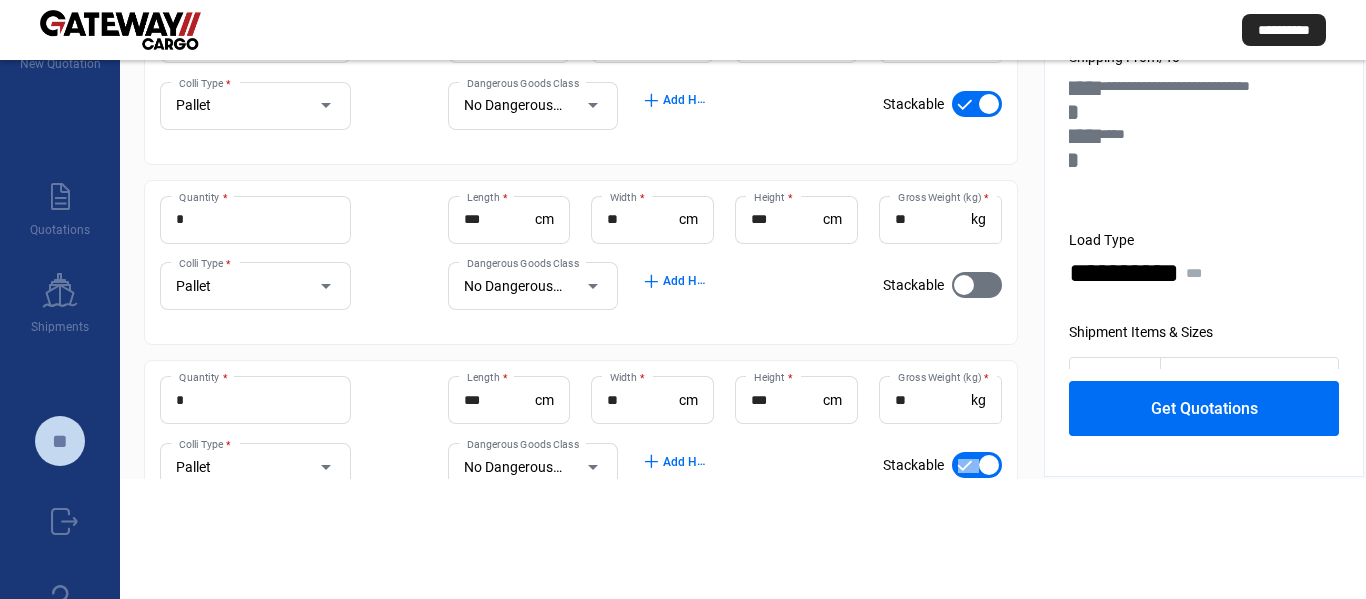 scroll, scrollTop: 194, scrollLeft: 0, axis: vertical 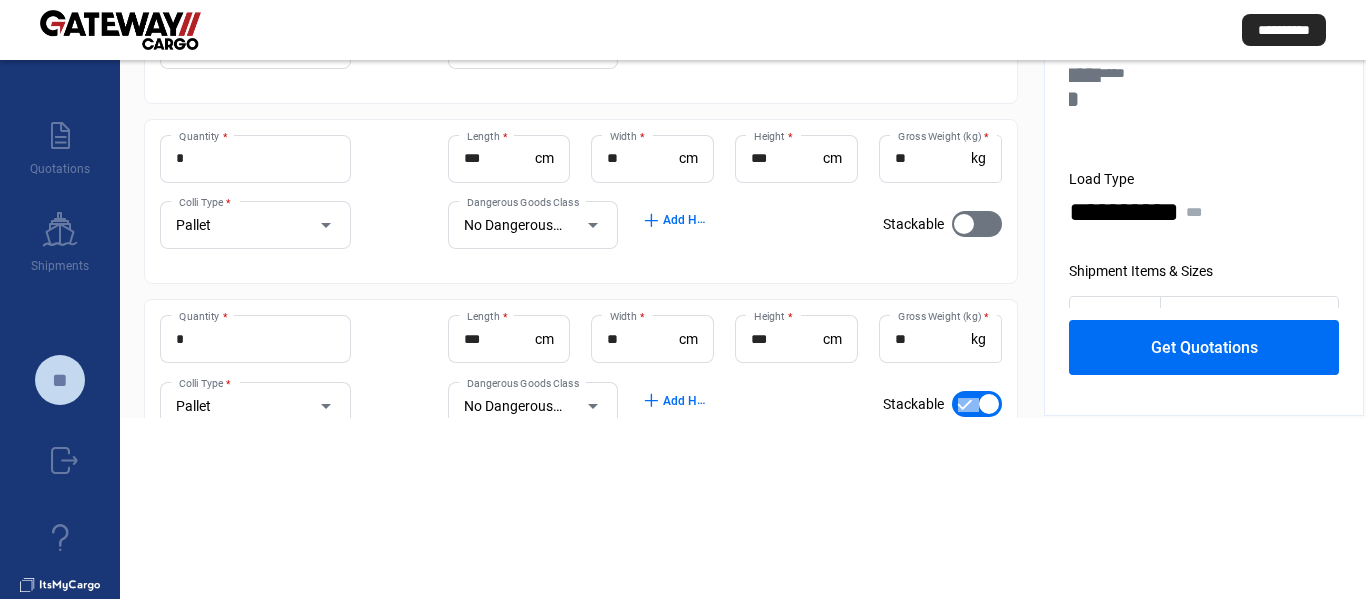 drag, startPoint x: 844, startPoint y: 466, endPoint x: 797, endPoint y: 558, distance: 103.31021 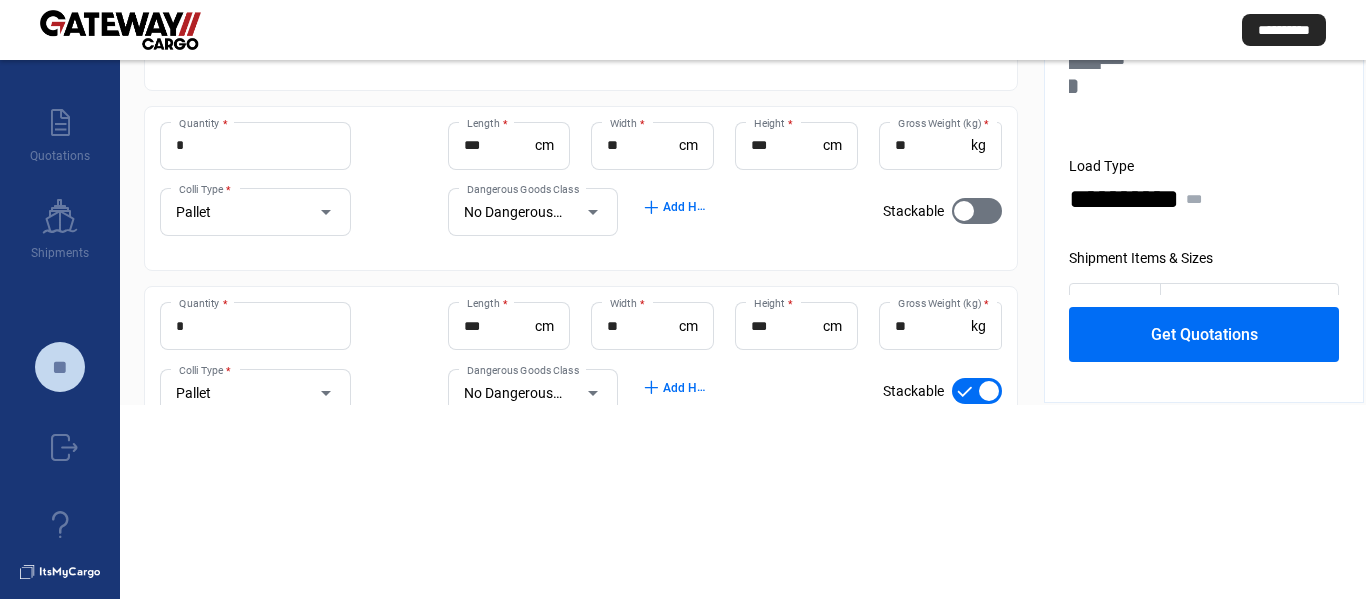 click on "**********" at bounding box center [683, 215] 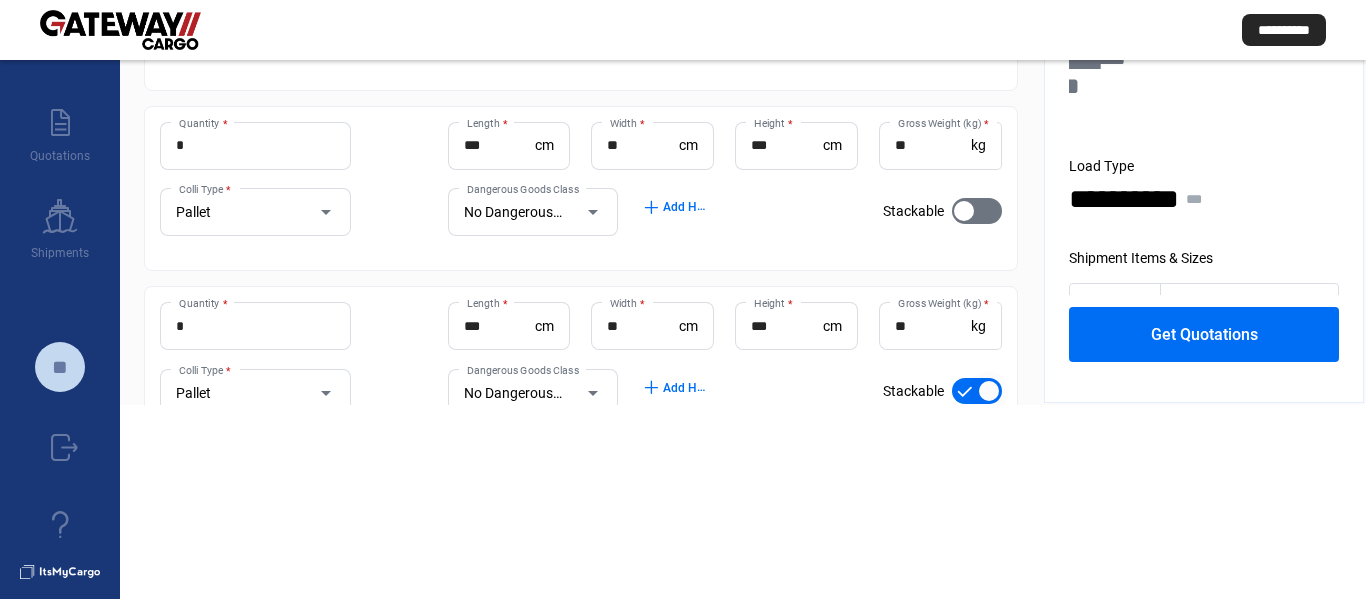 click at bounding box center (977, 391) 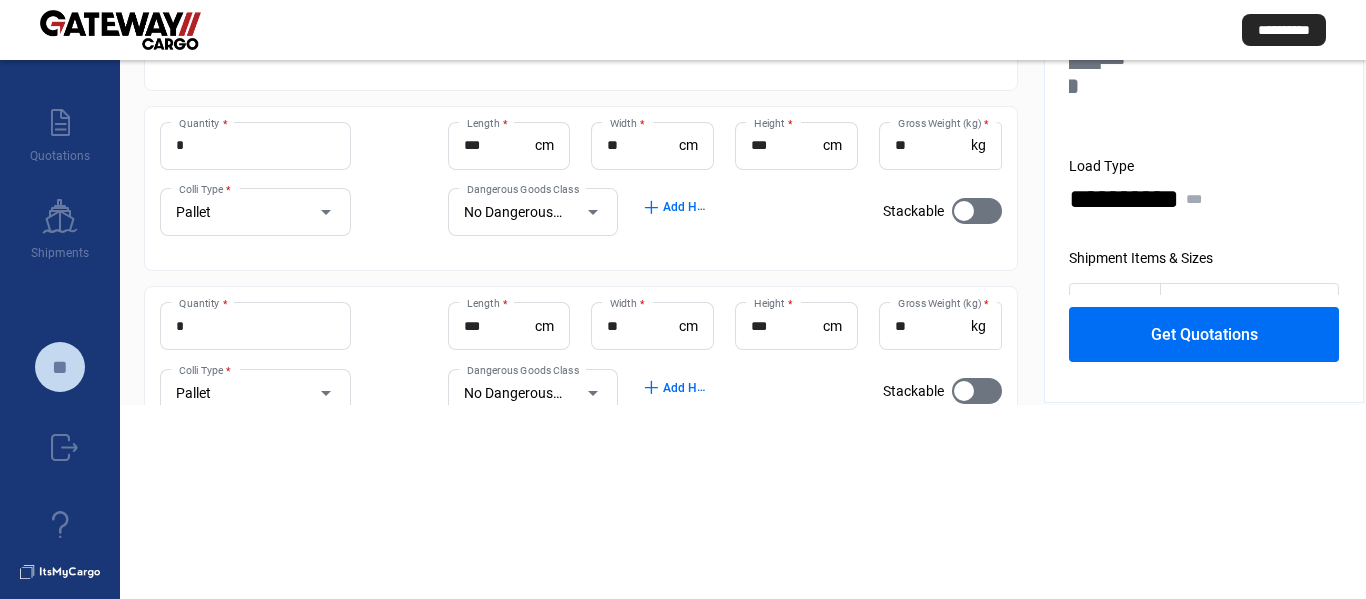 drag, startPoint x: 800, startPoint y: 401, endPoint x: 735, endPoint y: 595, distance: 204.59961 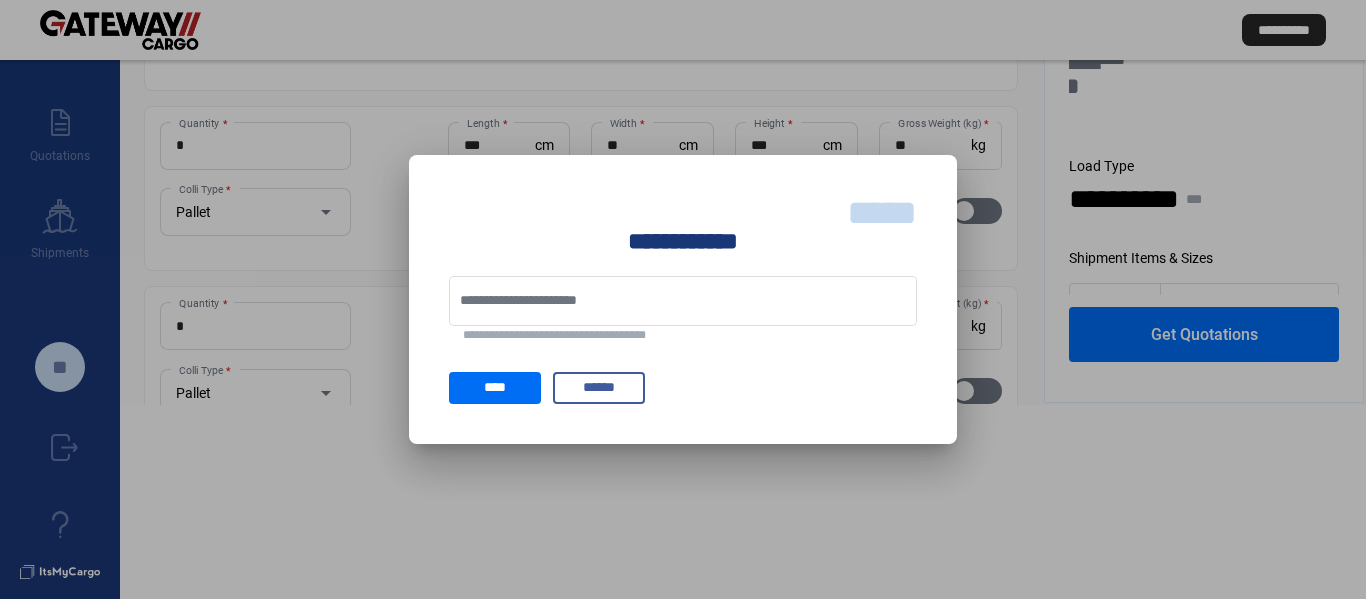 click on "*****" at bounding box center (882, 213) 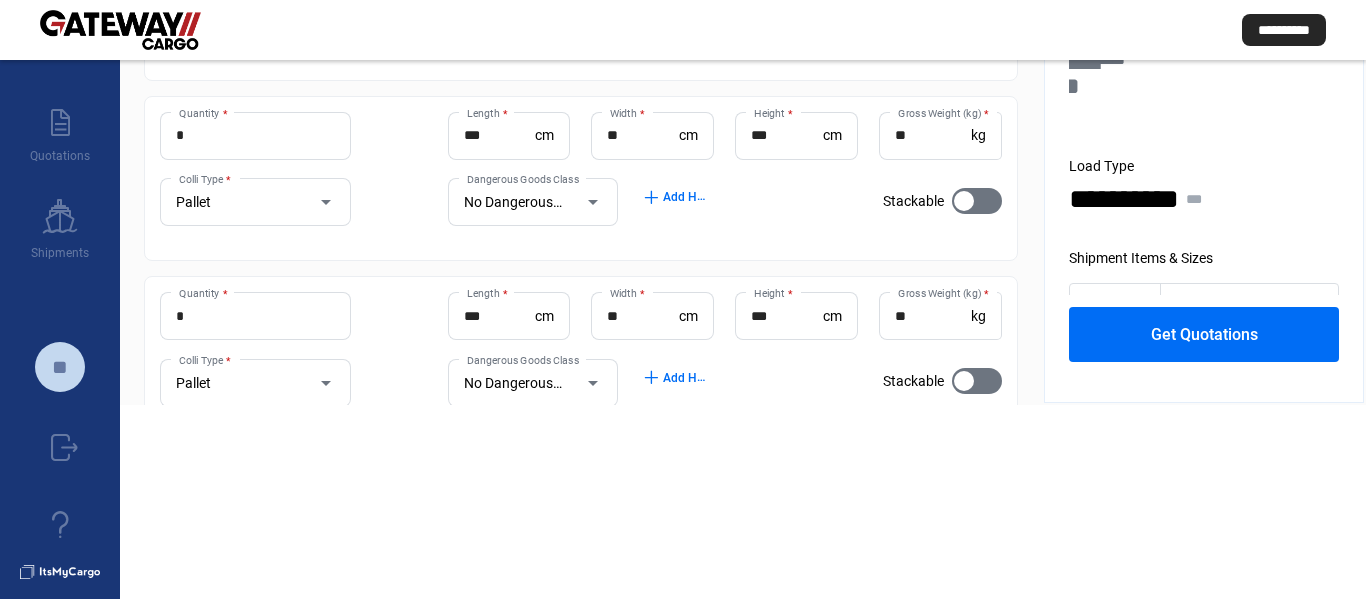 scroll, scrollTop: 449, scrollLeft: 0, axis: vertical 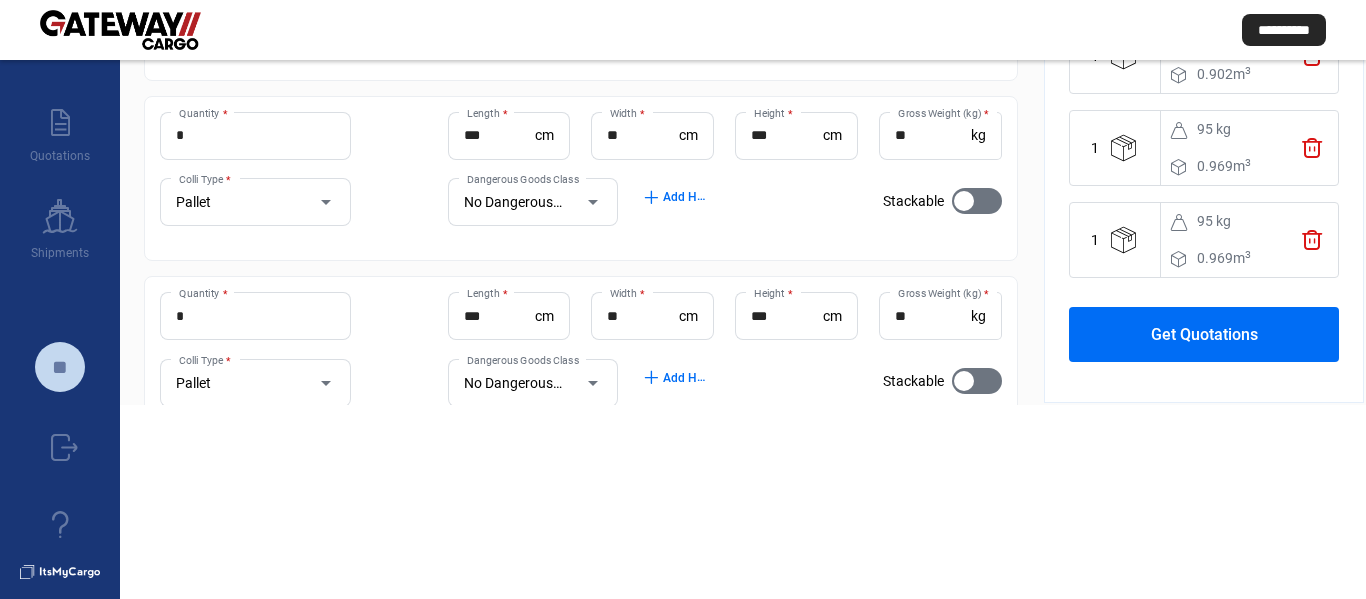 drag, startPoint x: 1295, startPoint y: 174, endPoint x: 1205, endPoint y: 526, distance: 363.32355 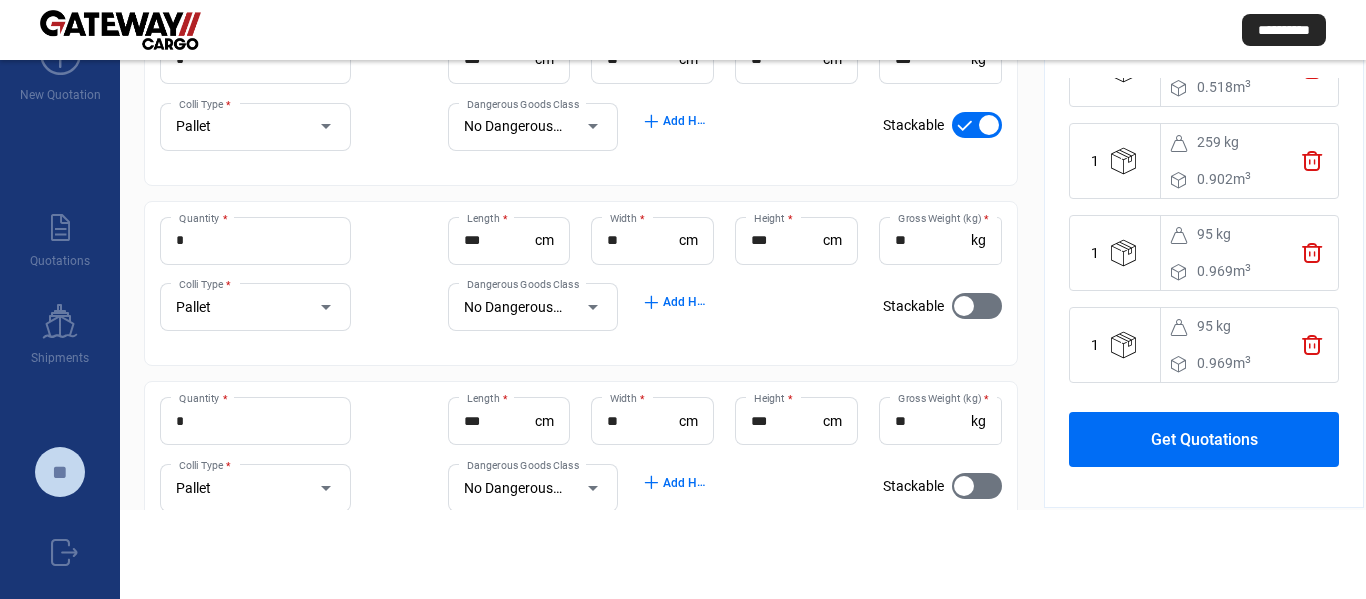 scroll, scrollTop: 60, scrollLeft: 0, axis: vertical 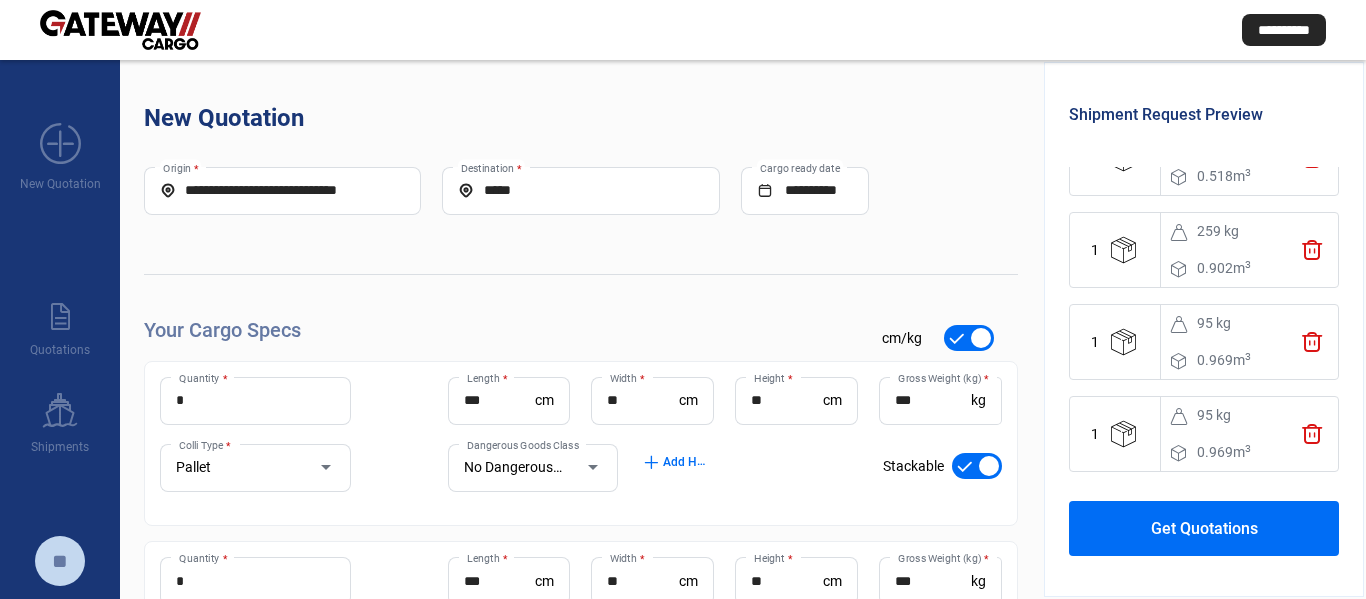 drag, startPoint x: 722, startPoint y: 452, endPoint x: 756, endPoint y: -68, distance: 521.11035 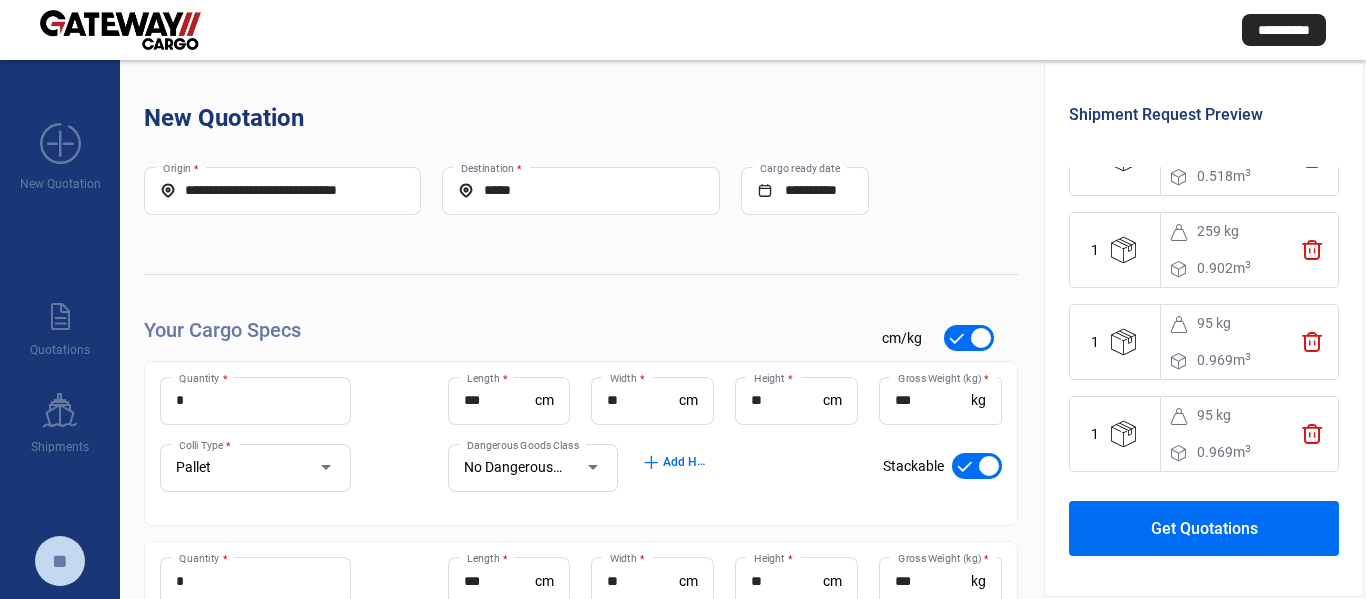 click on "**********" at bounding box center [683, 409] 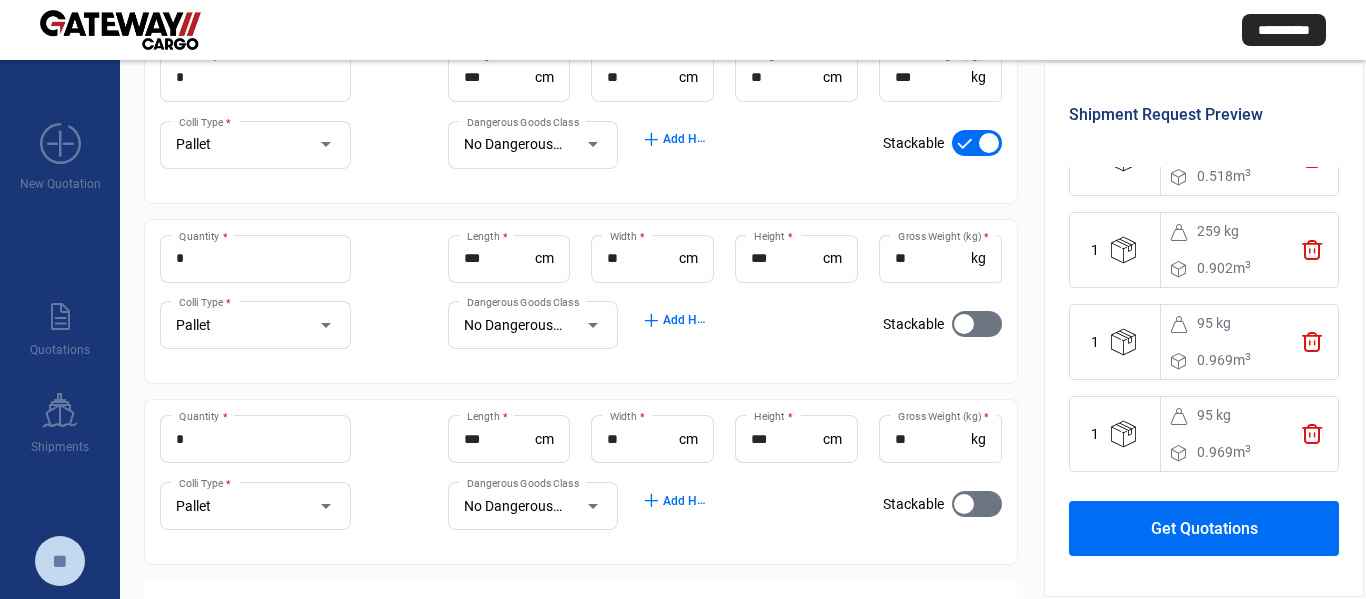 scroll, scrollTop: 767, scrollLeft: 0, axis: vertical 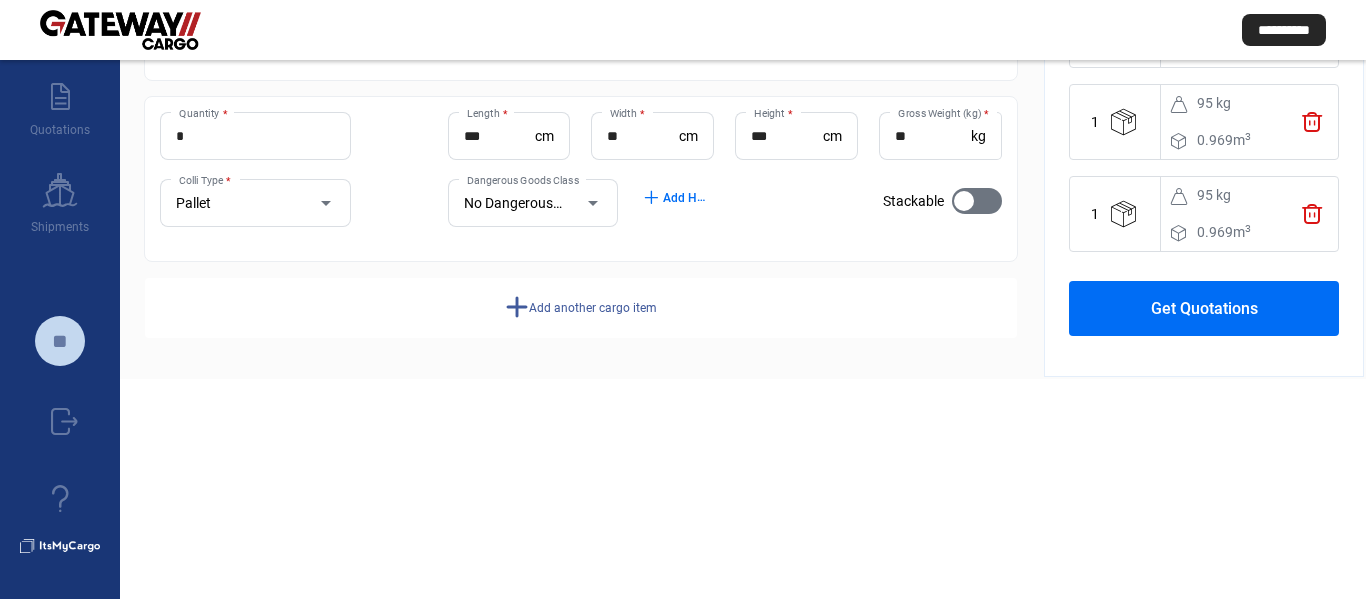 click on "Add another cargo item" 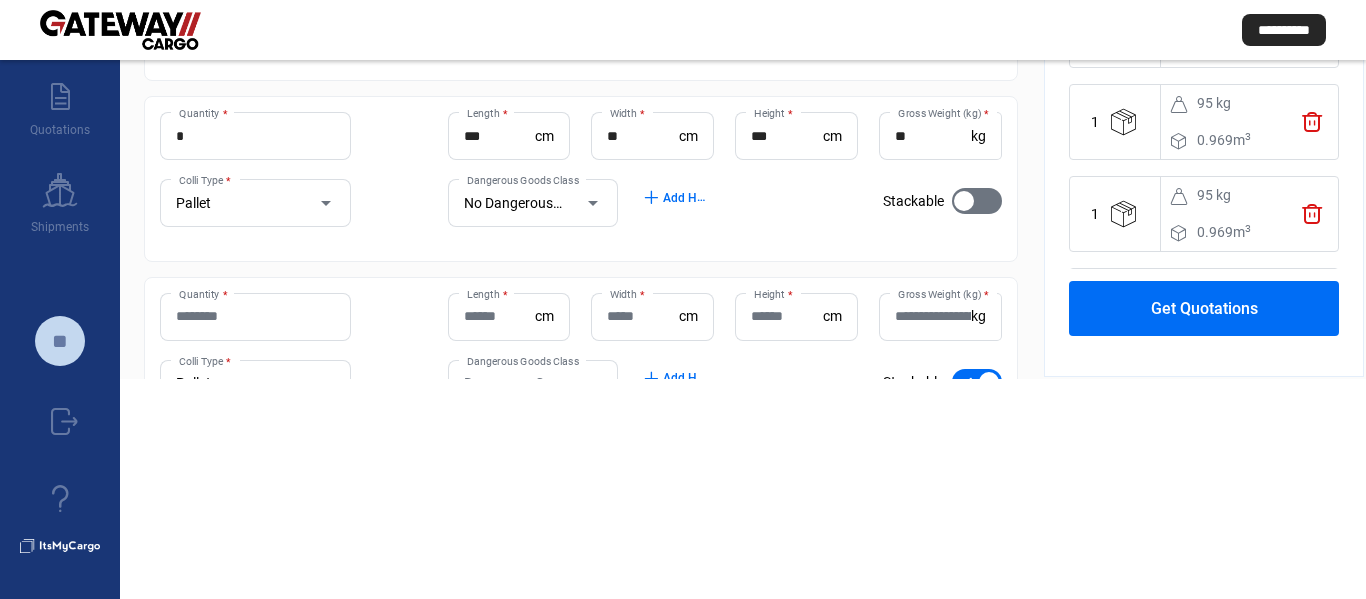 click on "Quantity *" 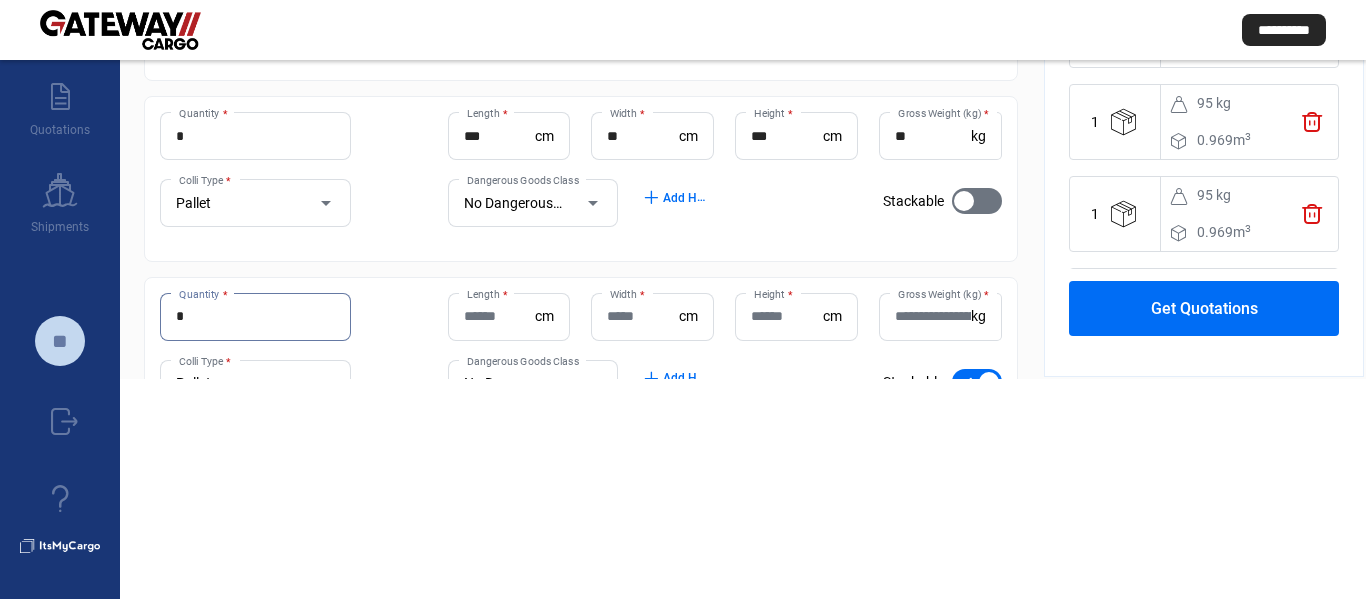 type on "*" 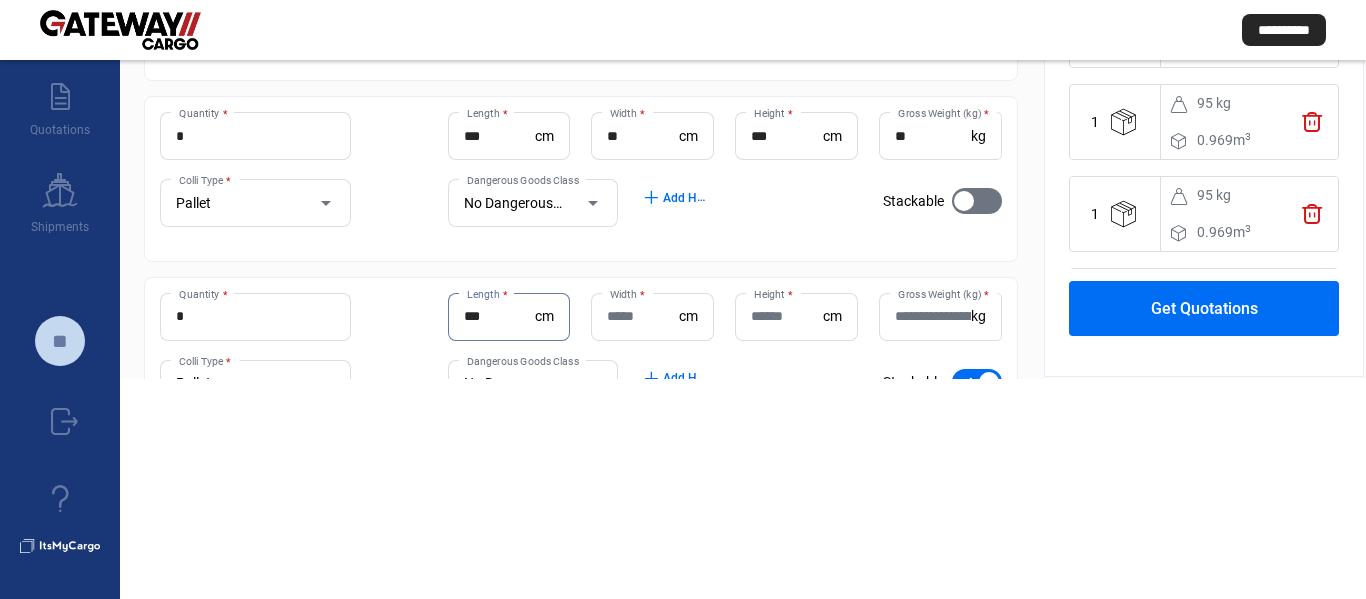 type on "***" 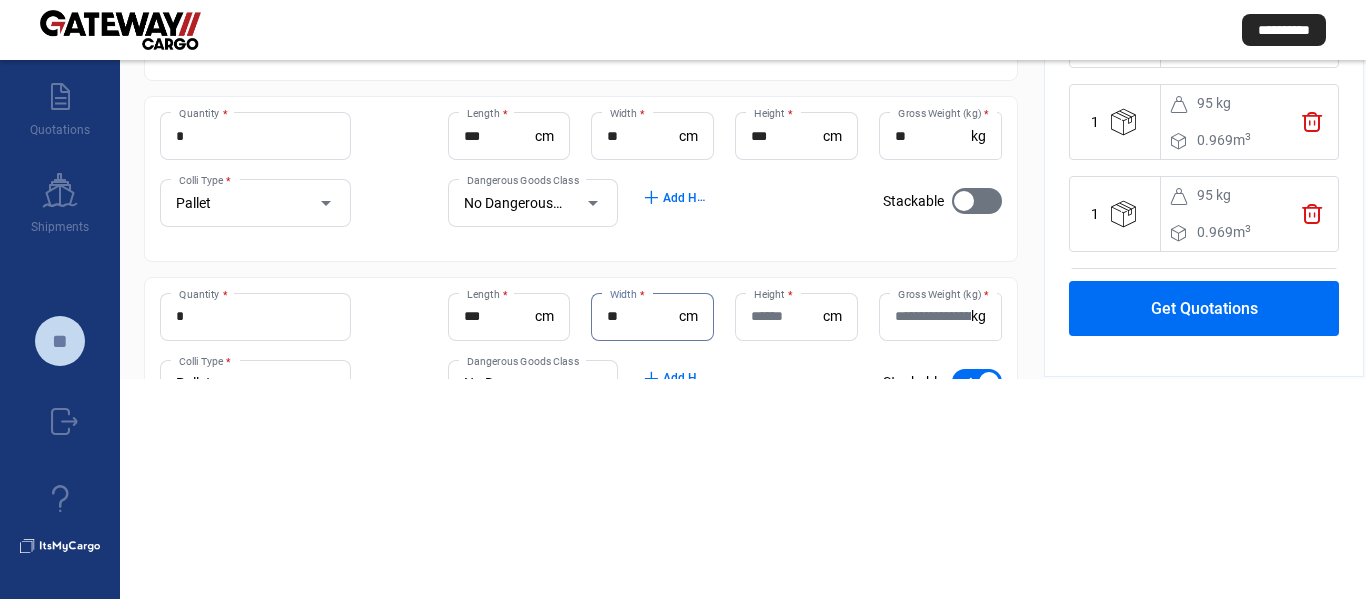 type on "**" 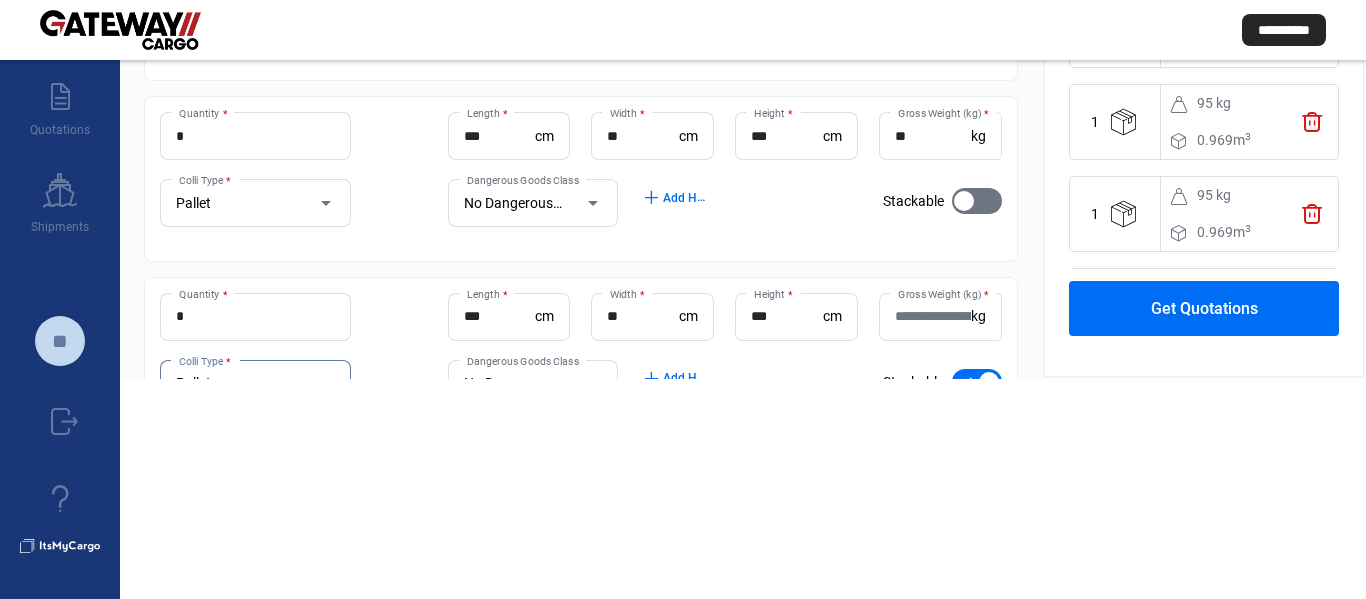 scroll, scrollTop: 784, scrollLeft: 0, axis: vertical 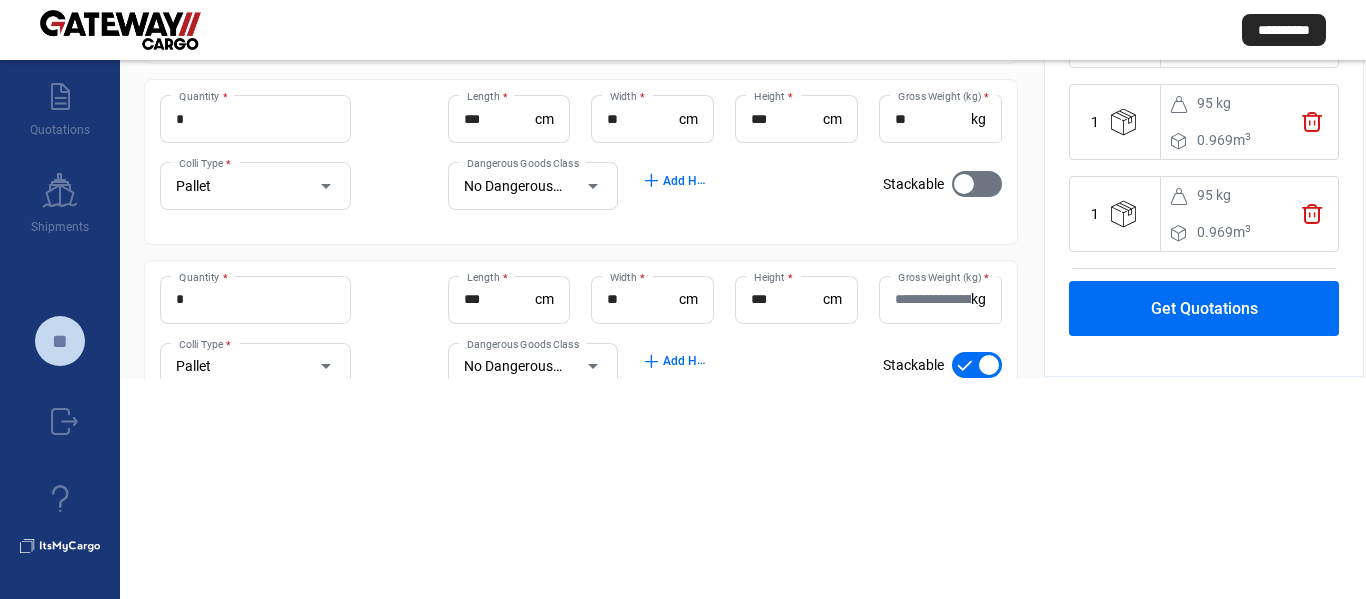 click on "*** Height  *" 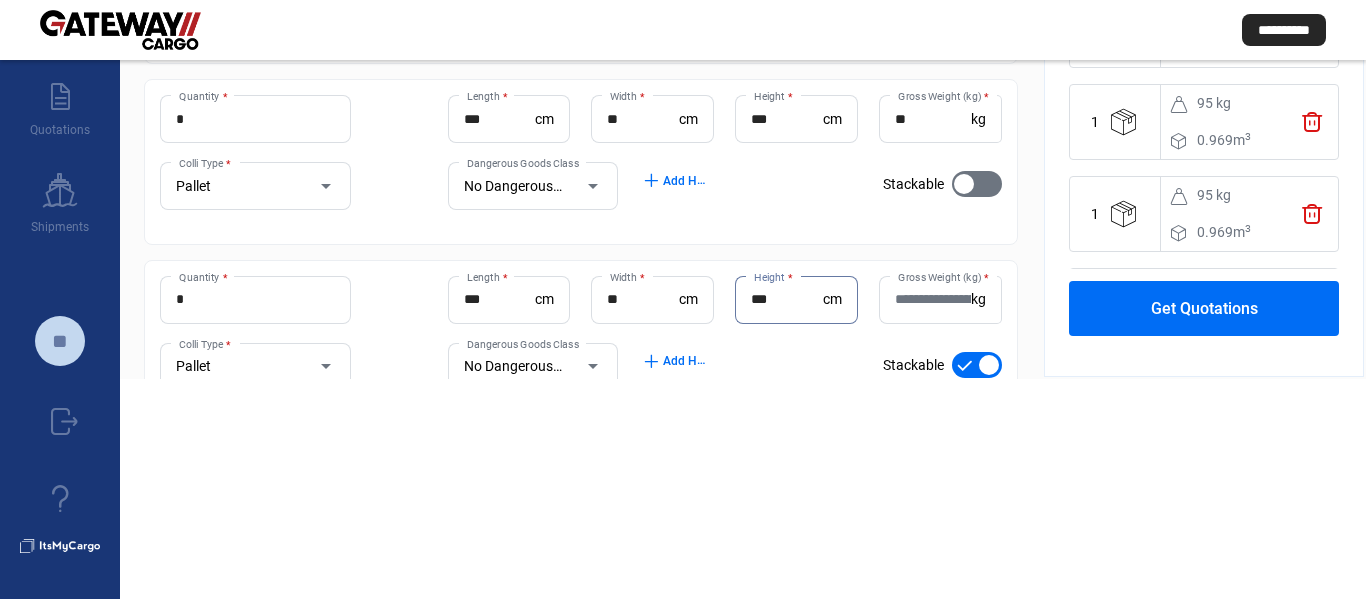 click on "***" at bounding box center [787, 299] 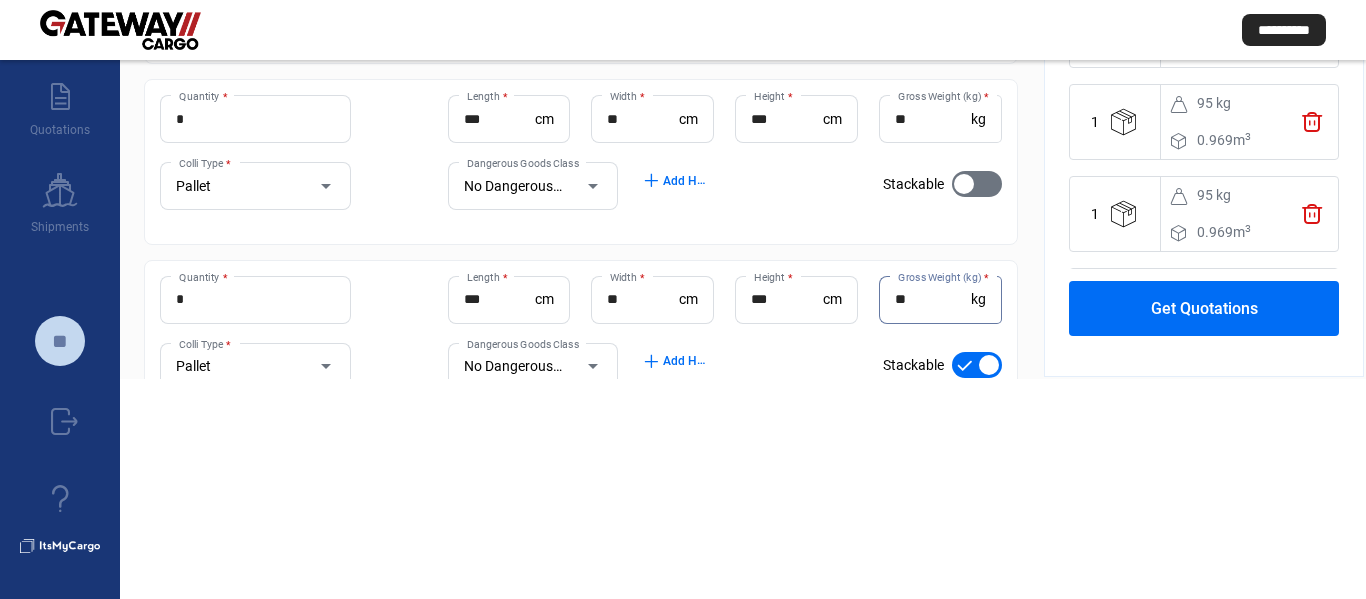 type on "**" 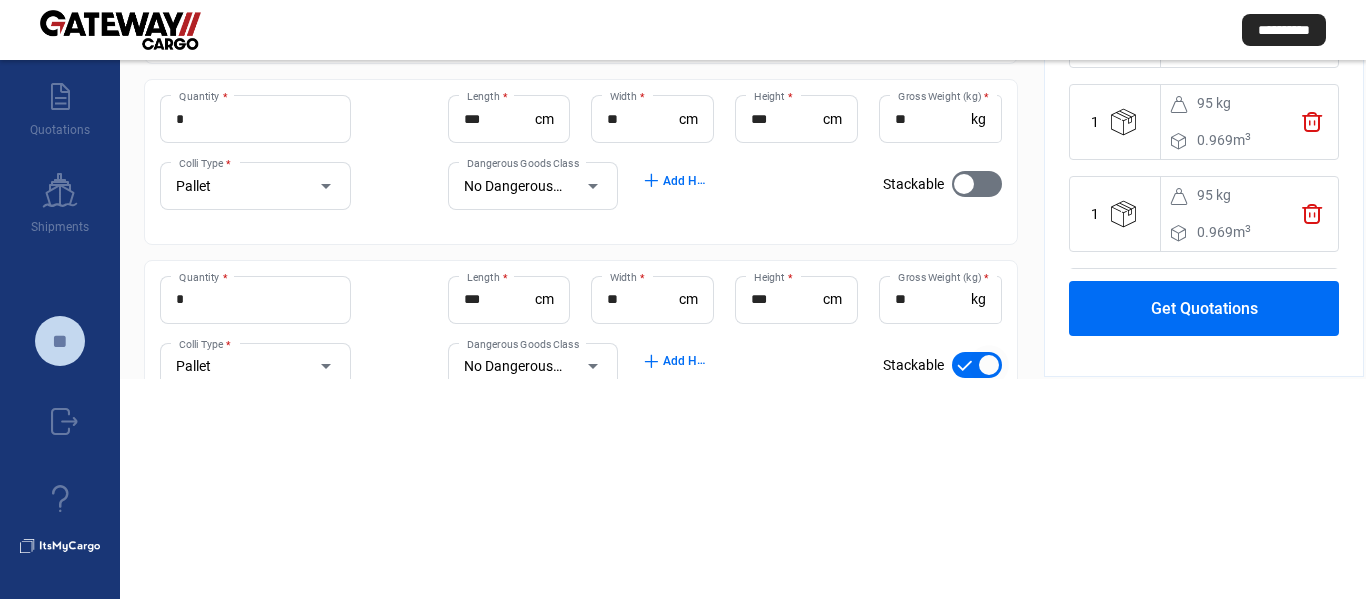 click at bounding box center (977, 365) 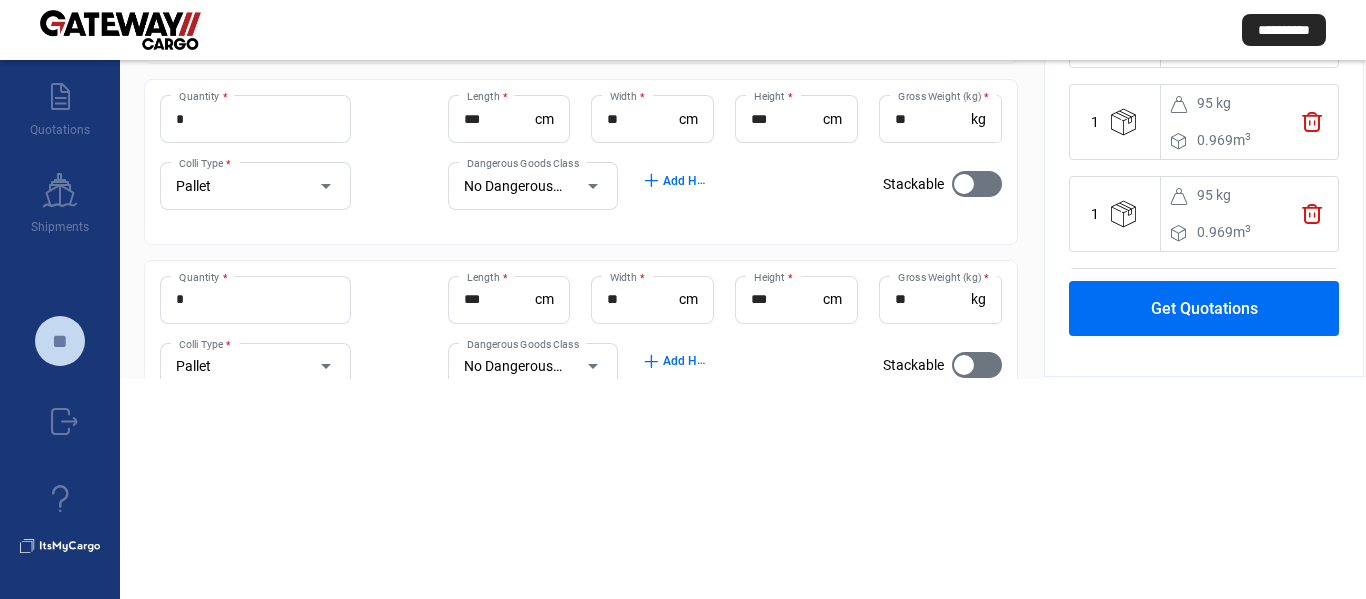 click on "Get Quotations" 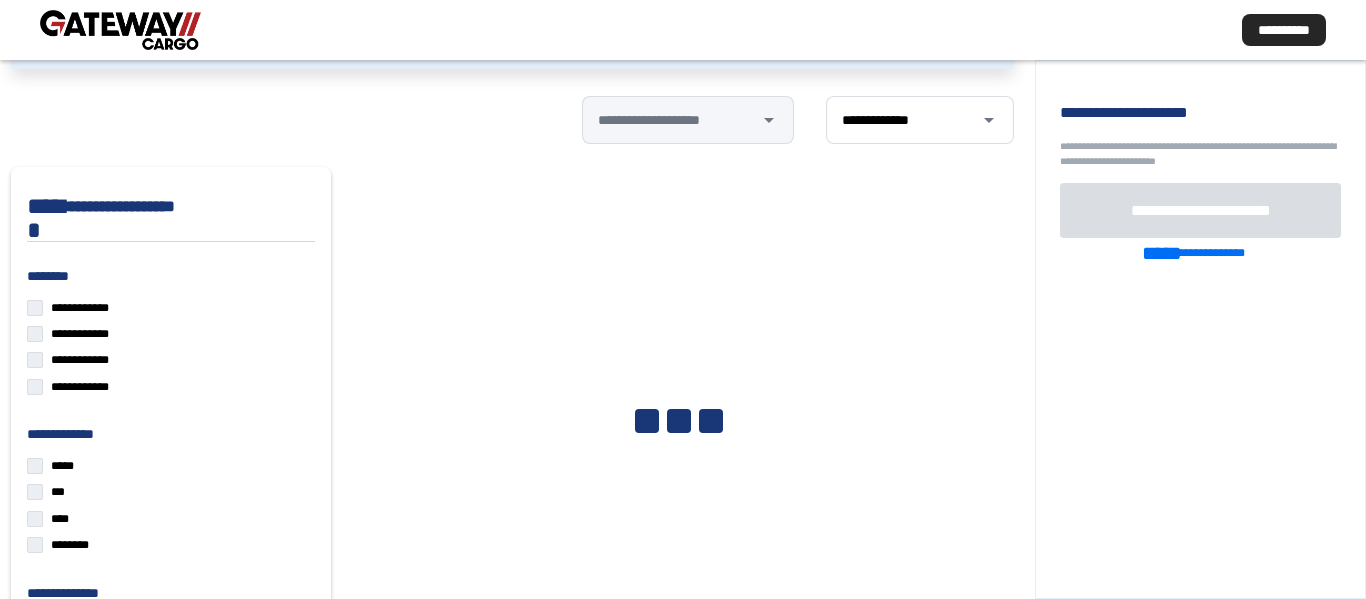 scroll, scrollTop: 220, scrollLeft: 0, axis: vertical 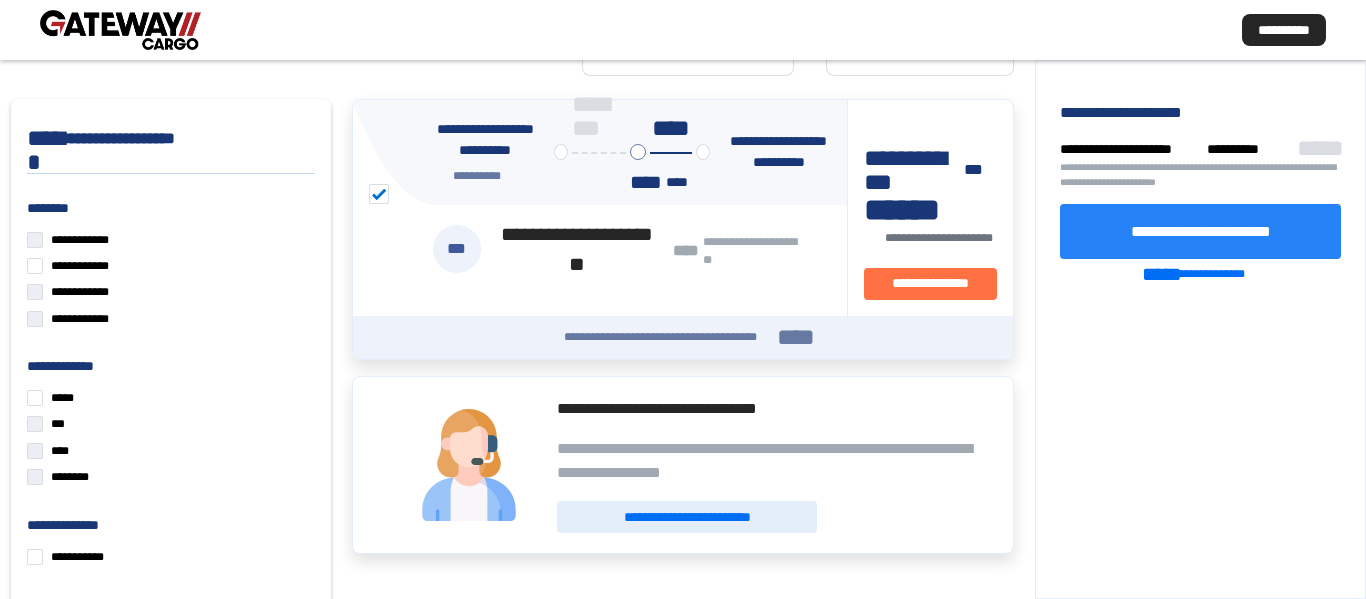 click on "**********" 